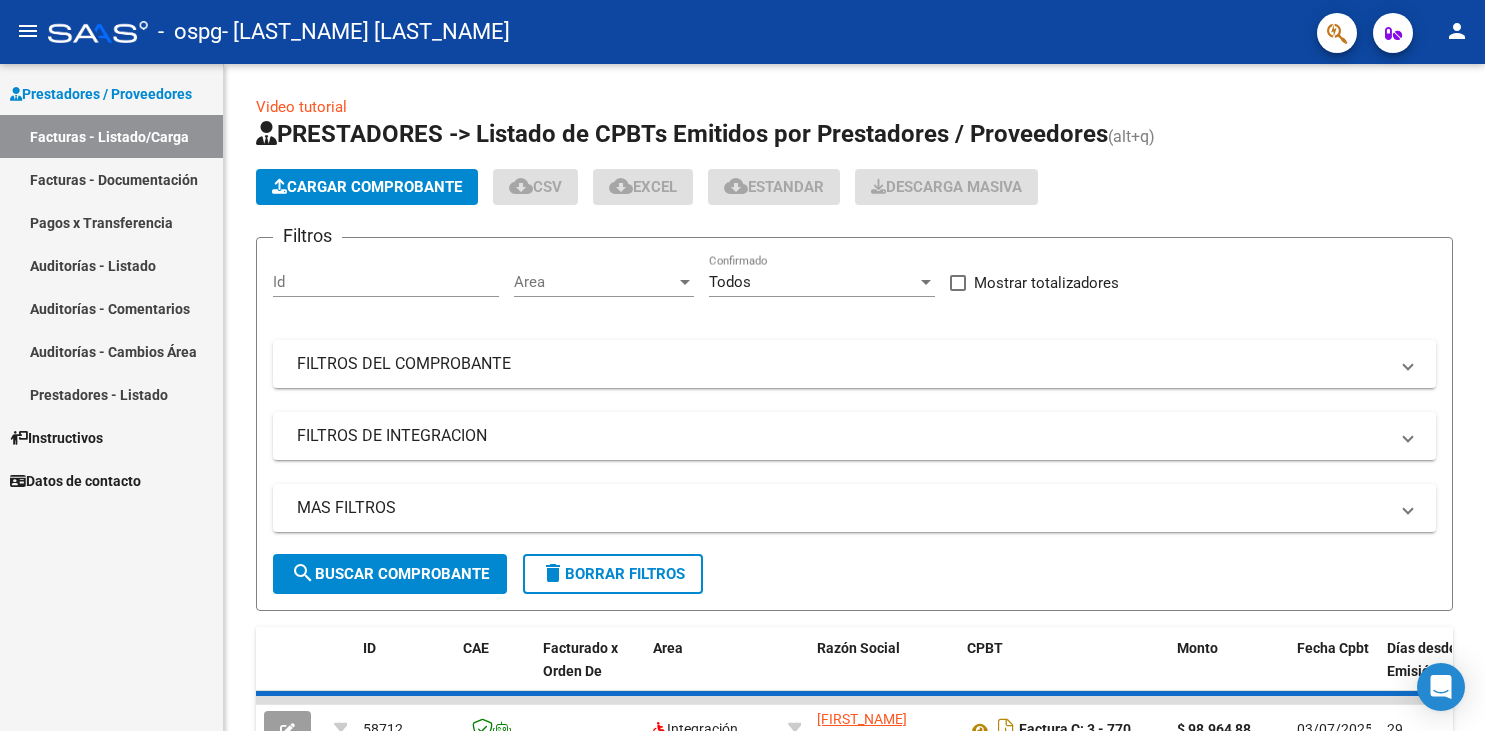 scroll, scrollTop: 0, scrollLeft: 0, axis: both 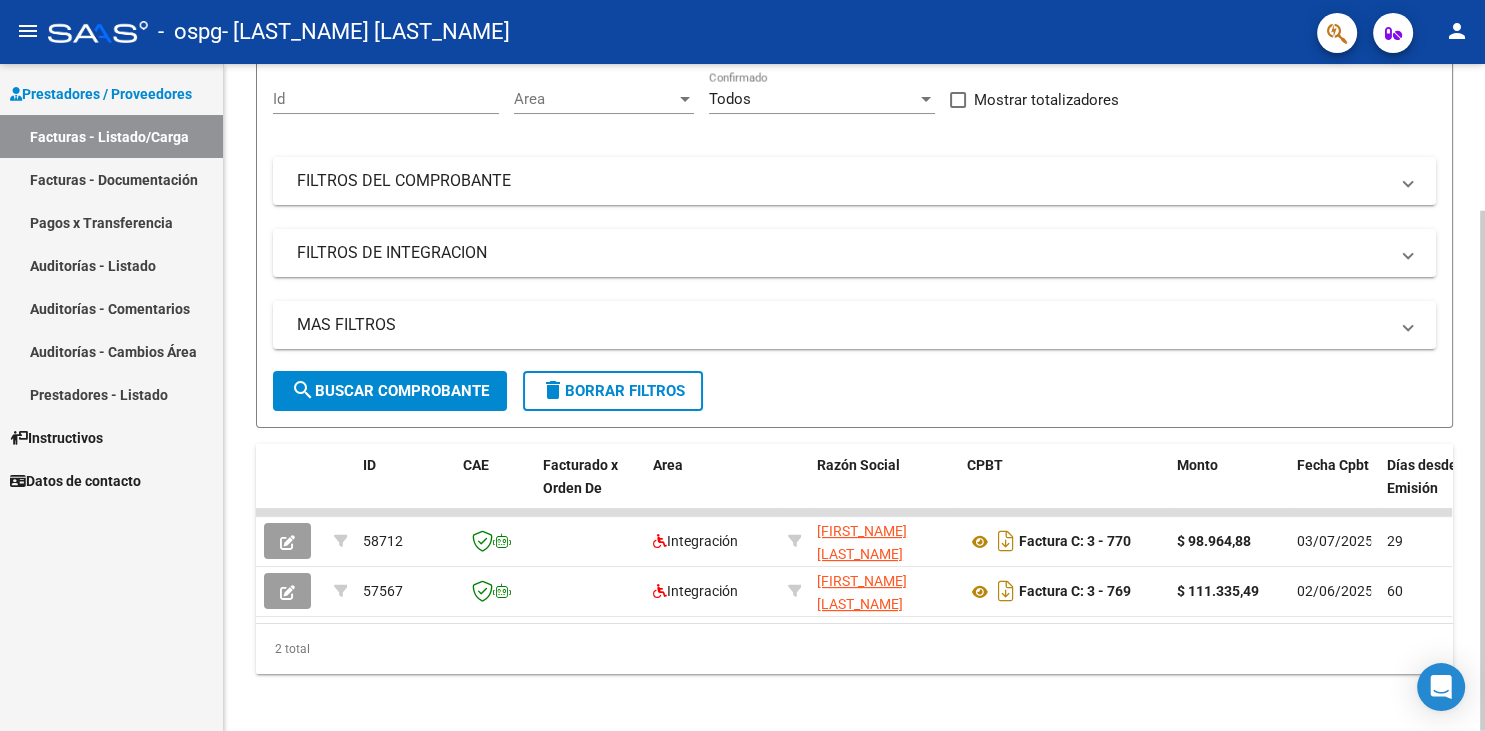 click 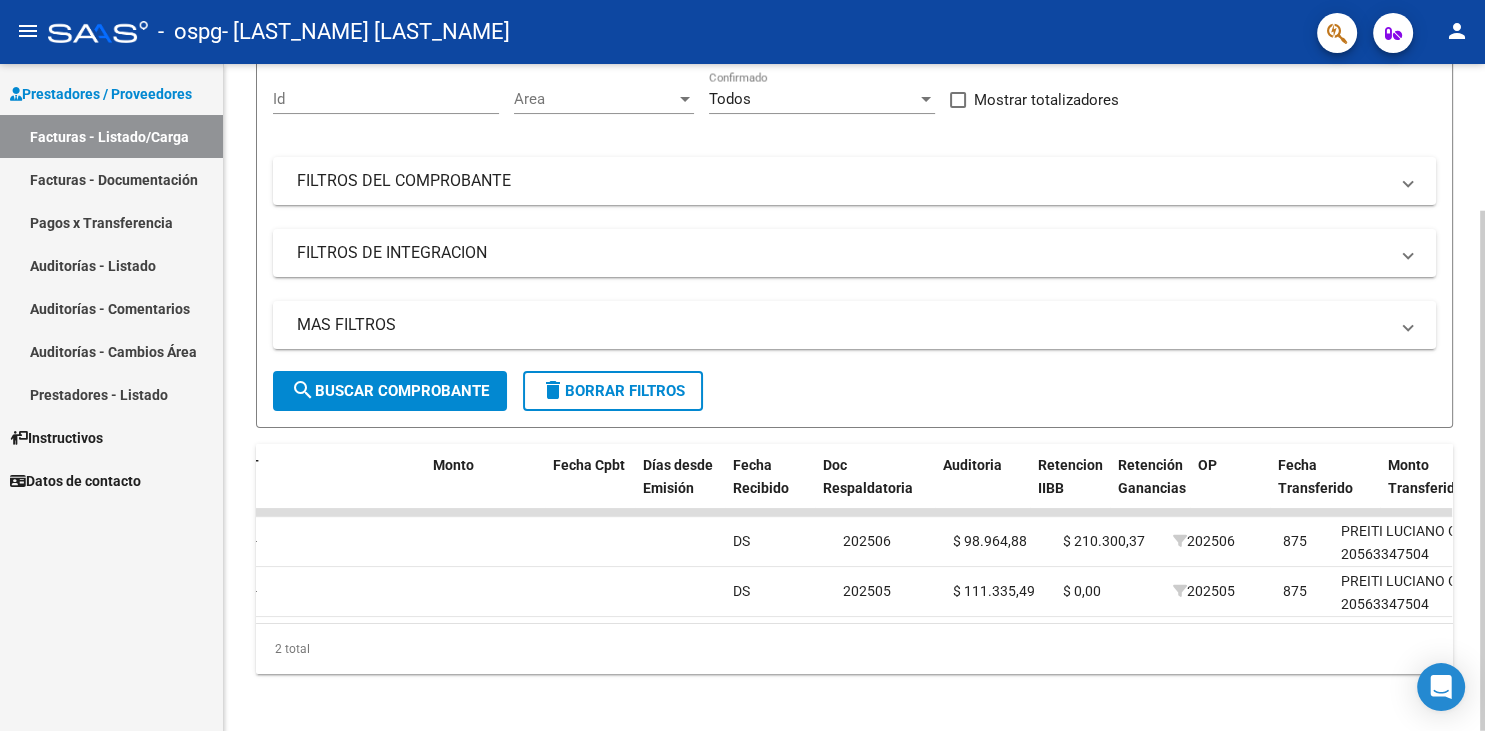 scroll, scrollTop: 0, scrollLeft: 0, axis: both 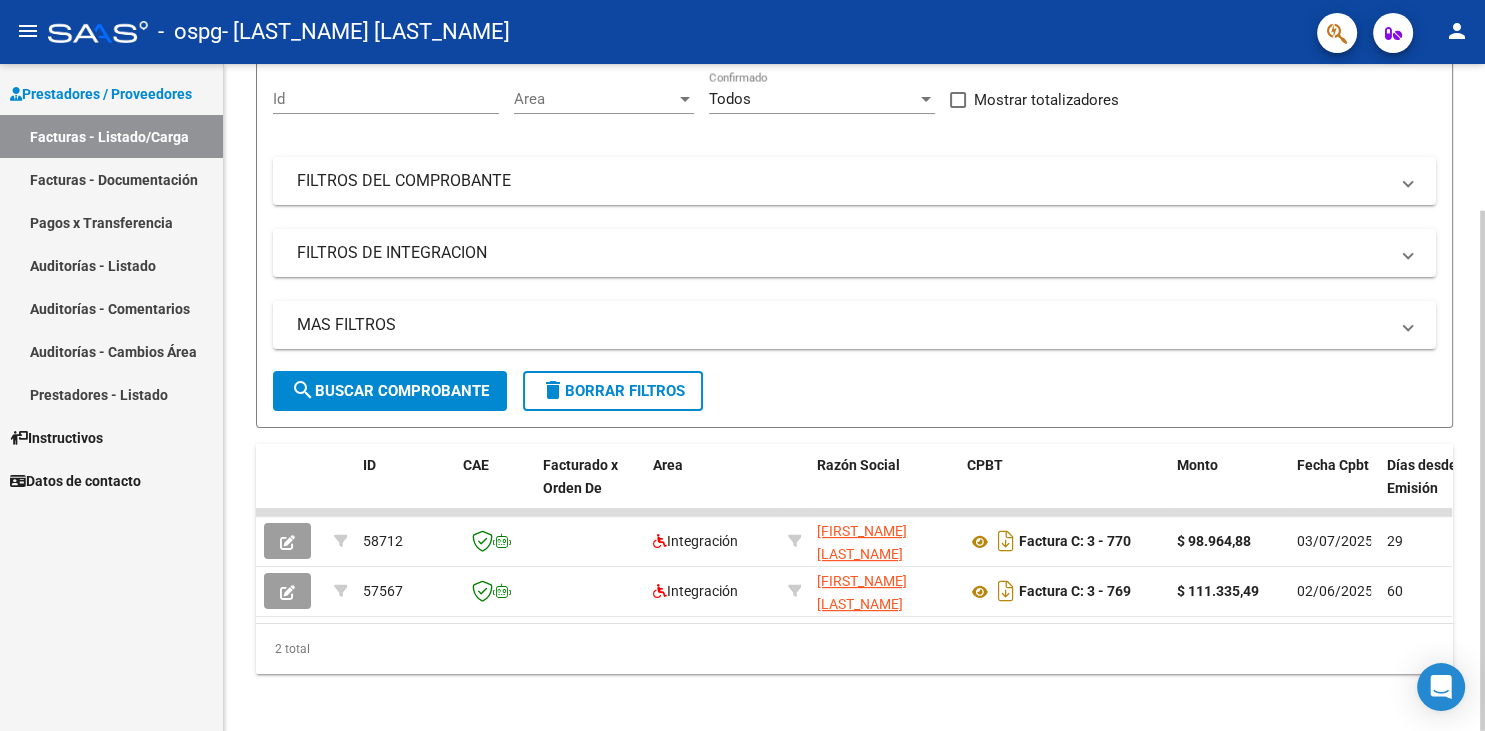 click 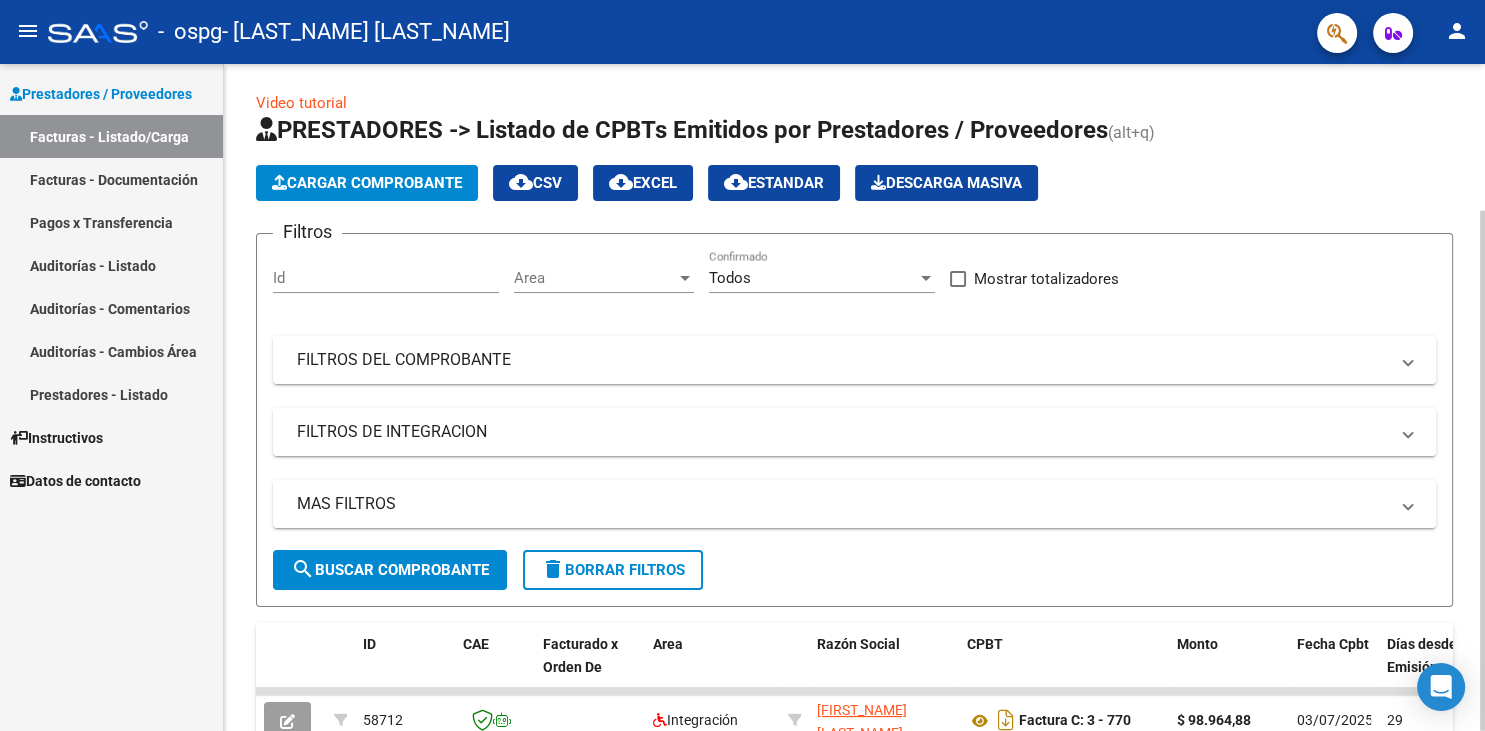 scroll, scrollTop: 0, scrollLeft: 0, axis: both 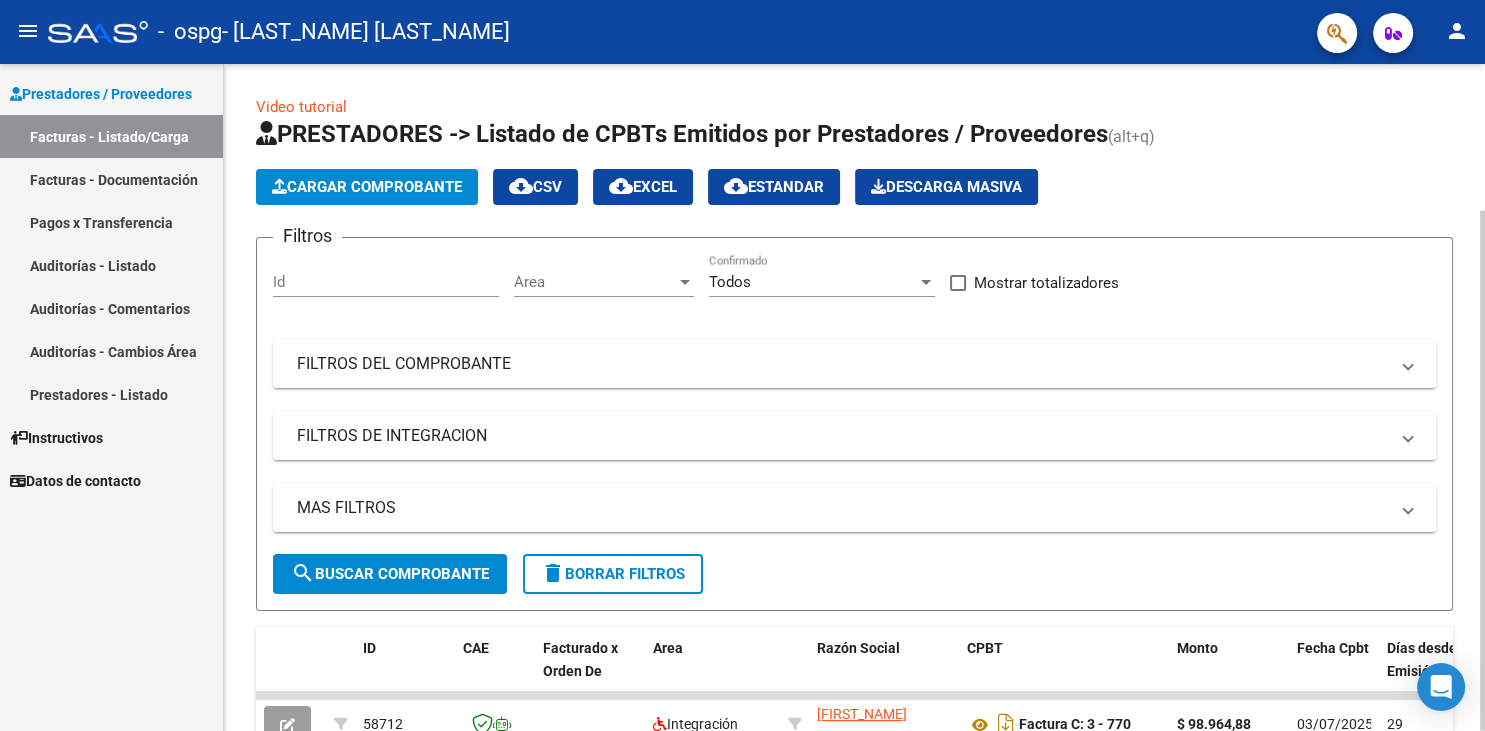 click 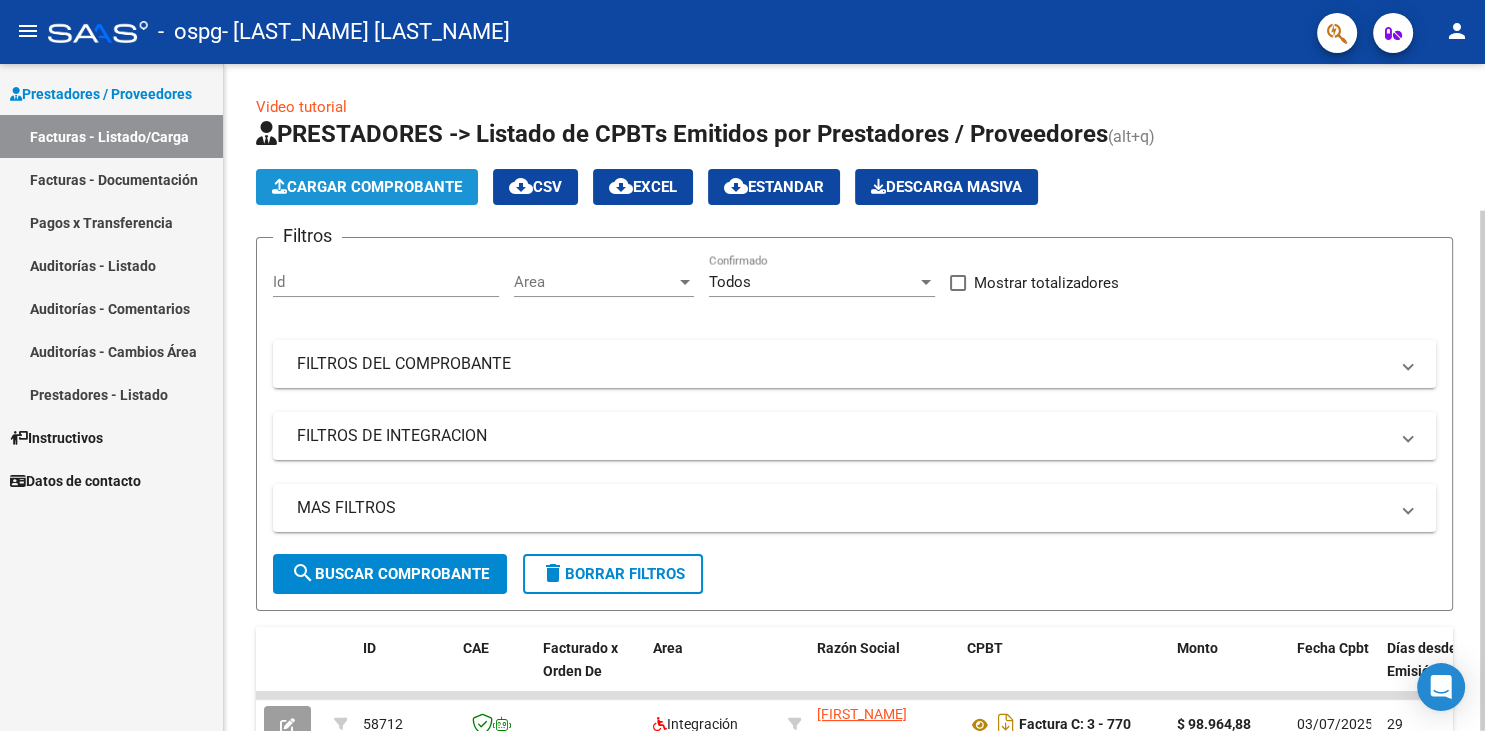 click on "Cargar Comprobante" 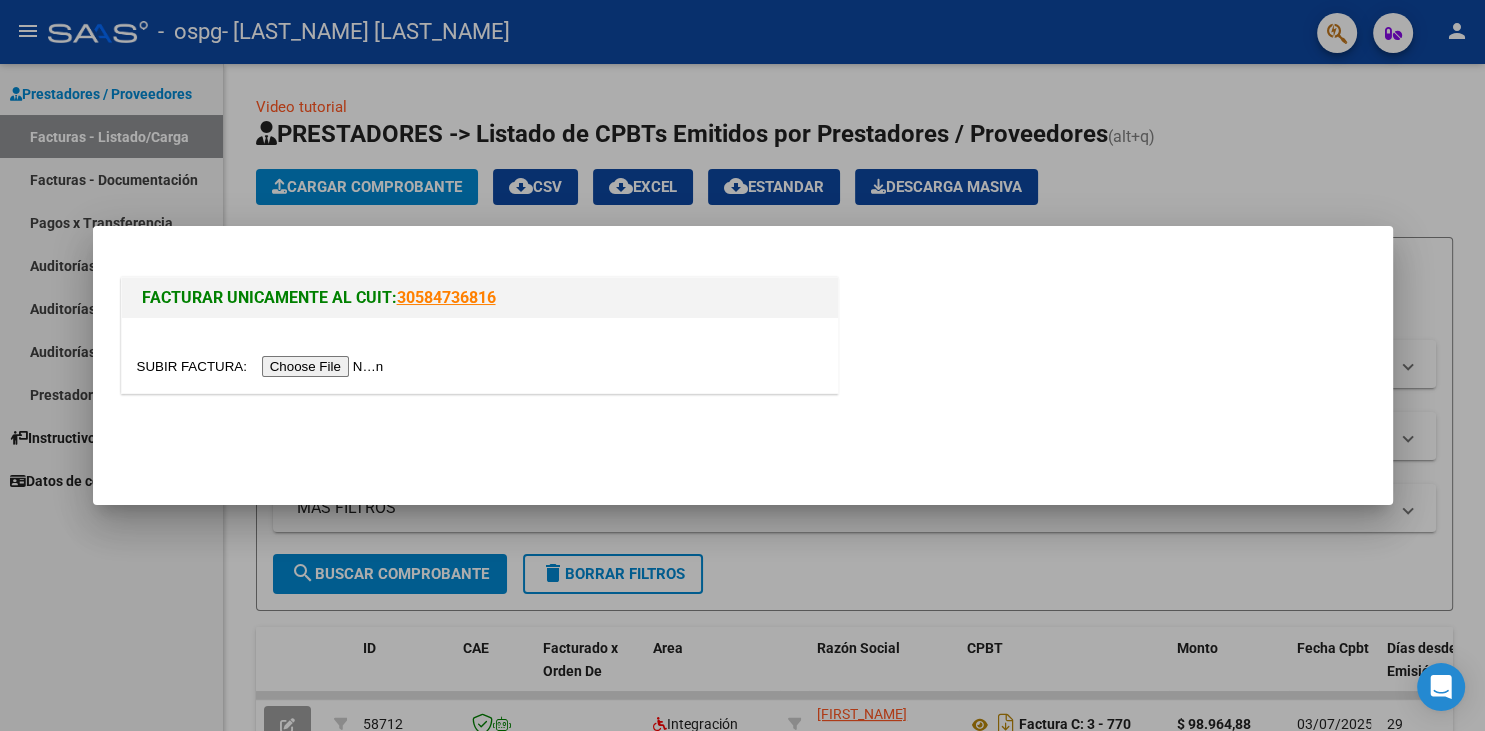 click at bounding box center (263, 366) 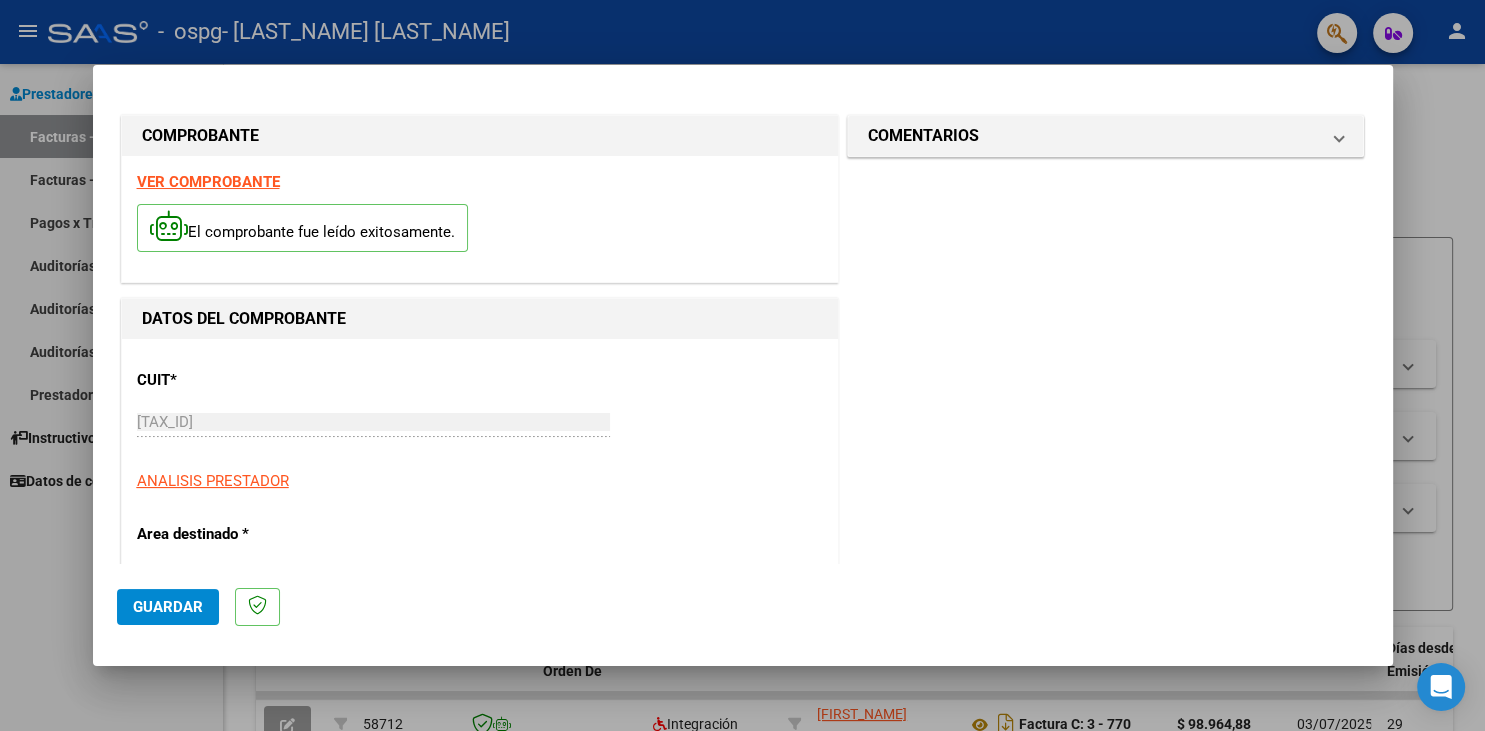 click on "CUIT  *   [TAX_ID] Ingresar CUIT  ANALISIS PRESTADOR" at bounding box center (480, 423) 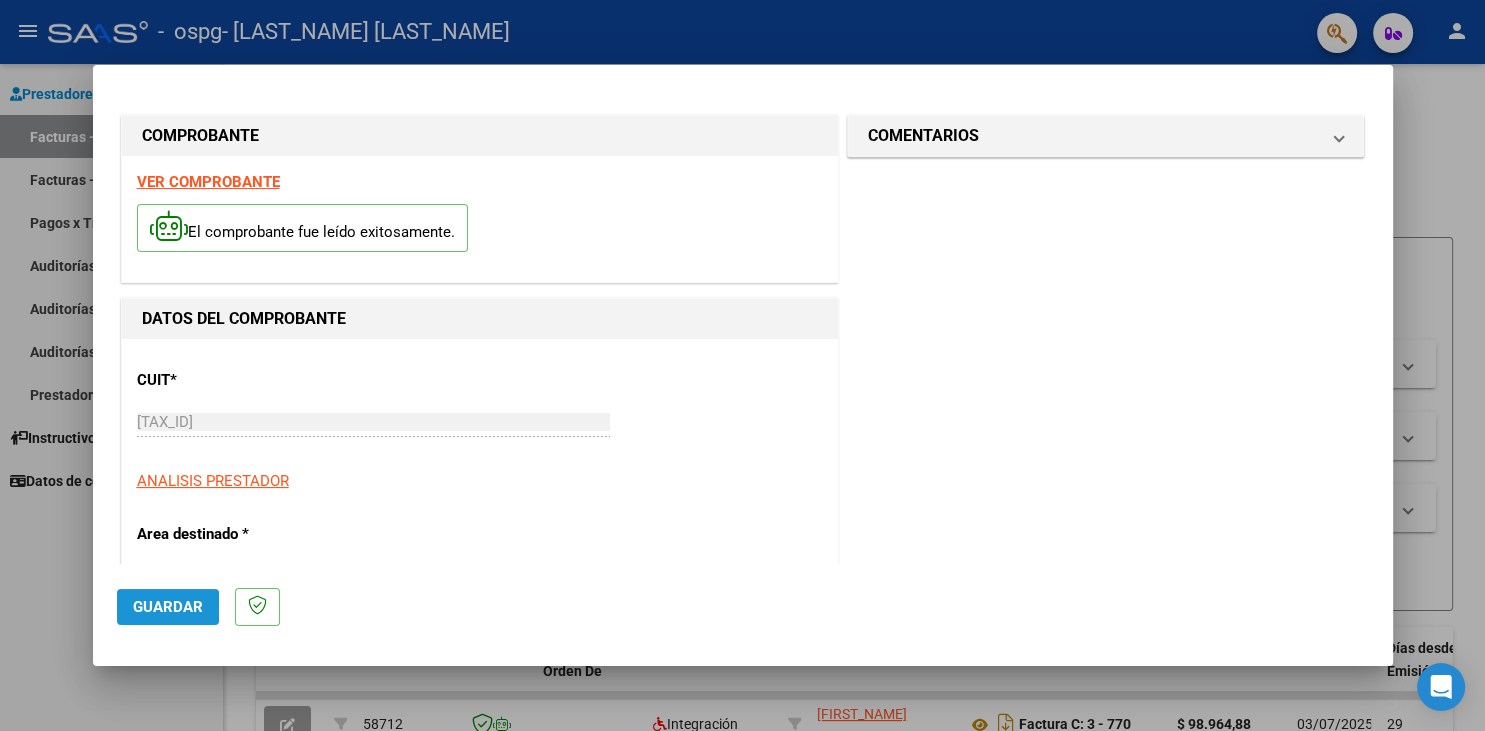 click on "Guardar" 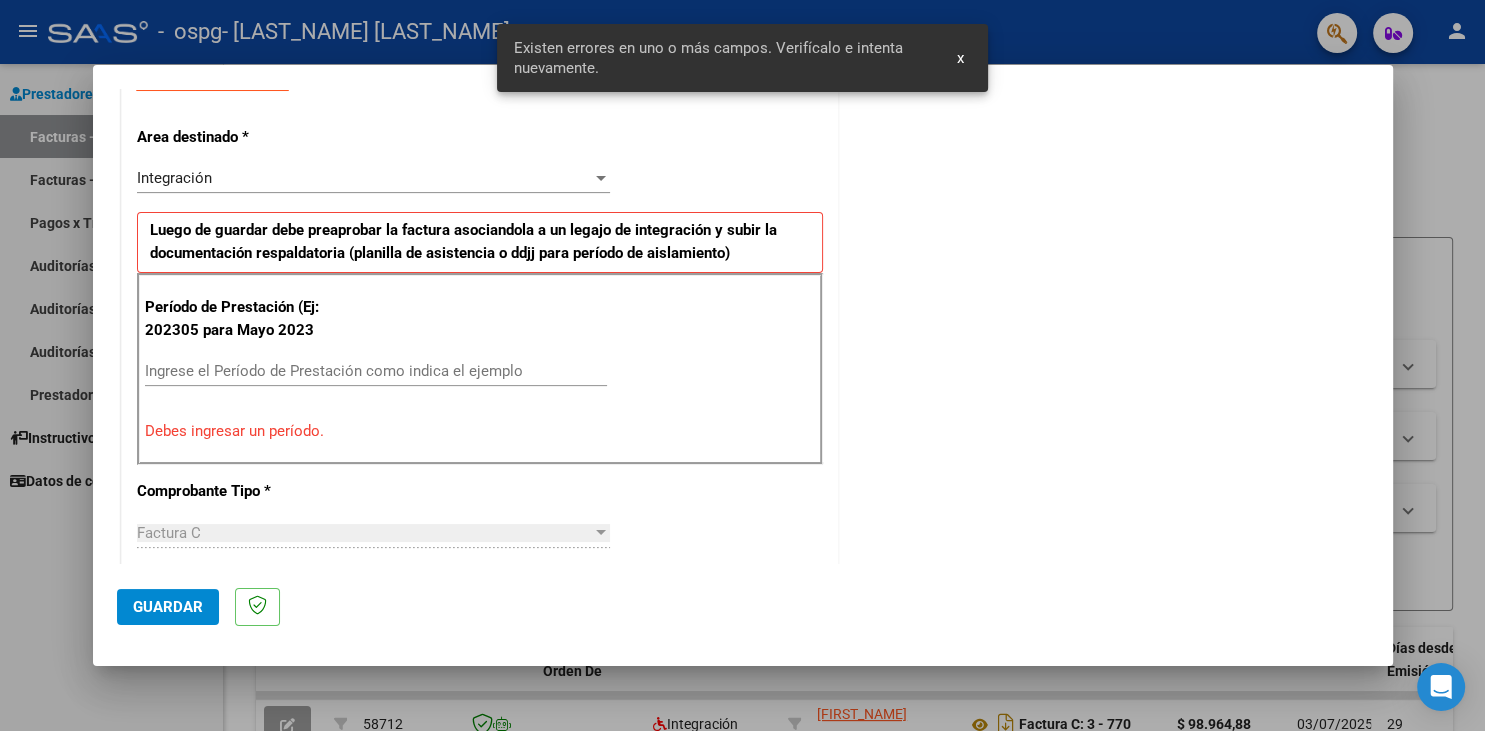 scroll, scrollTop: 400, scrollLeft: 0, axis: vertical 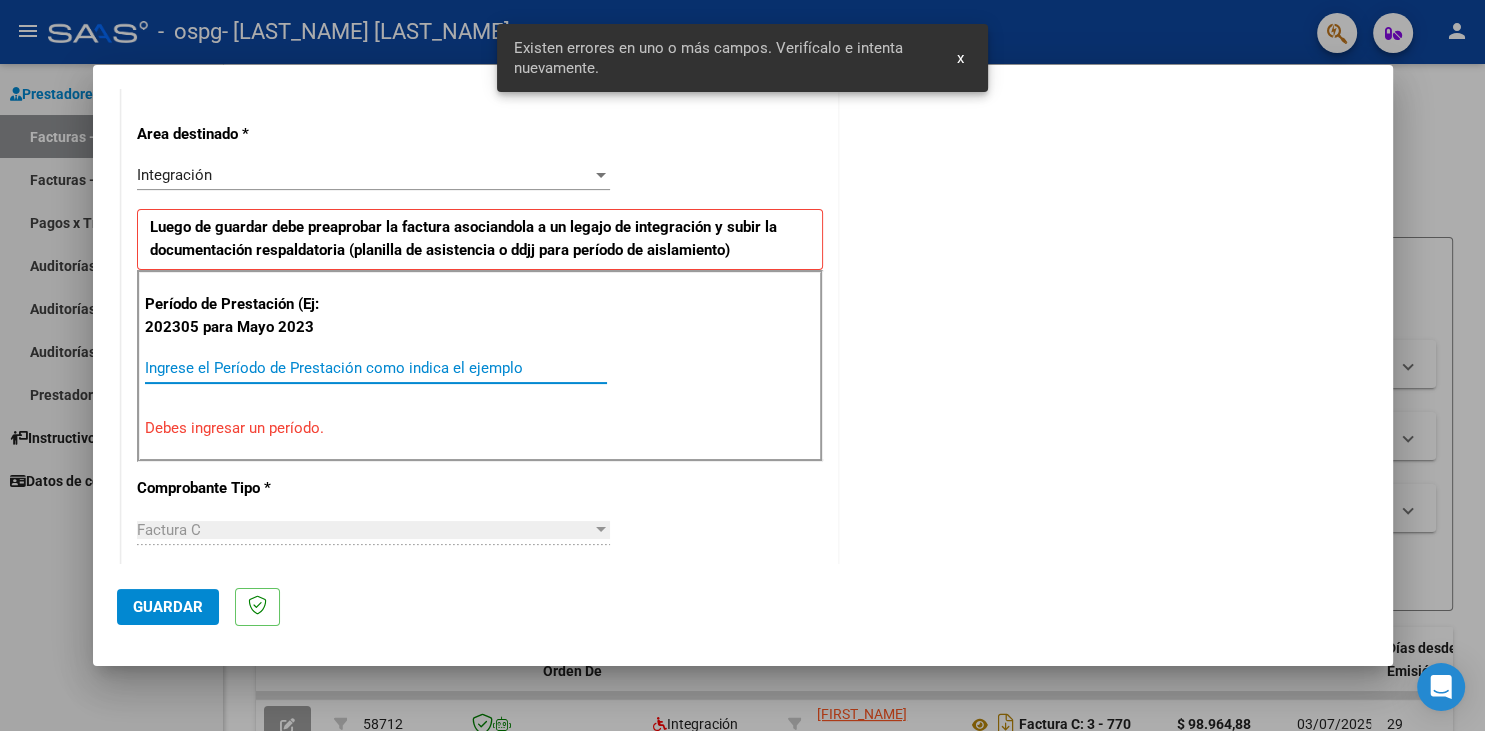 click on "Ingrese el Período de Prestación como indica el ejemplo" at bounding box center [376, 368] 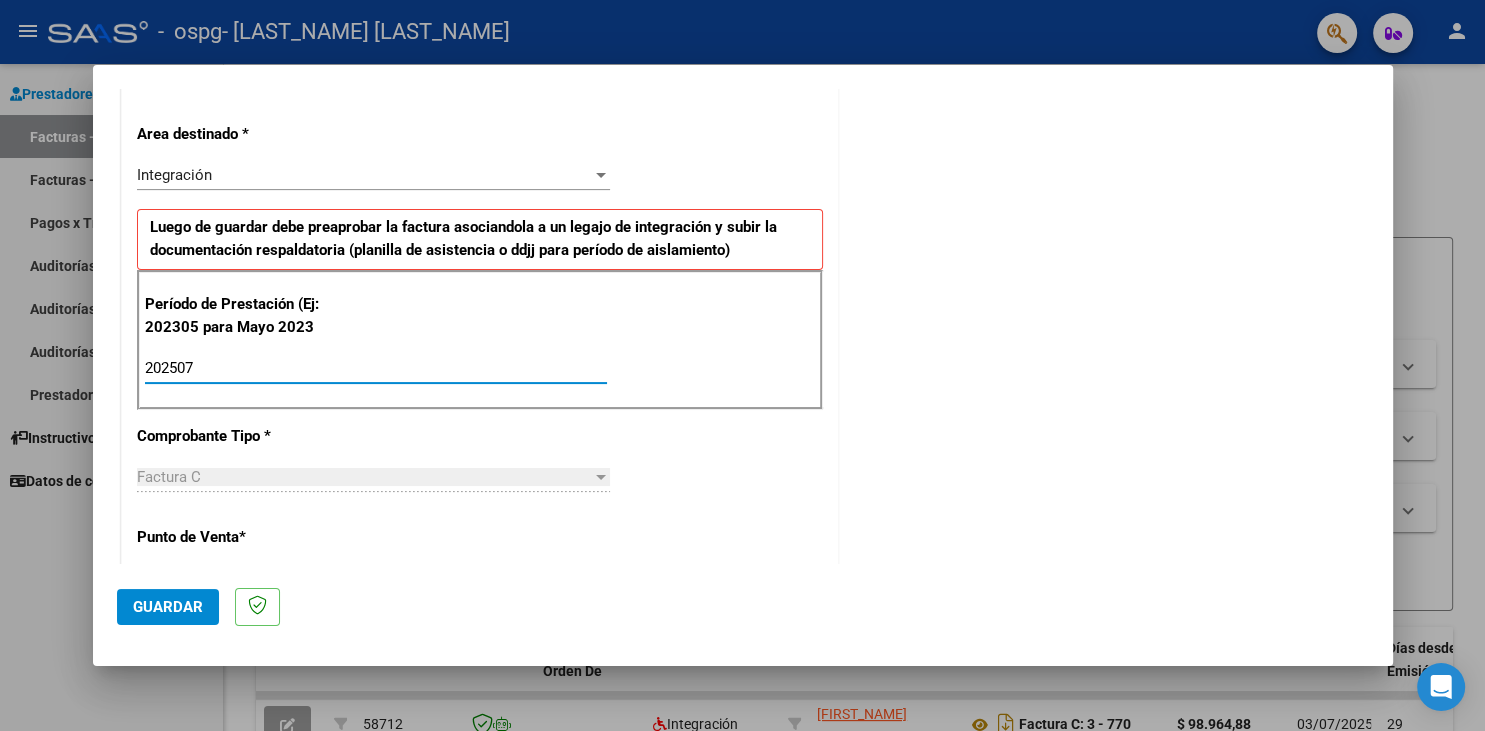 type on "202507" 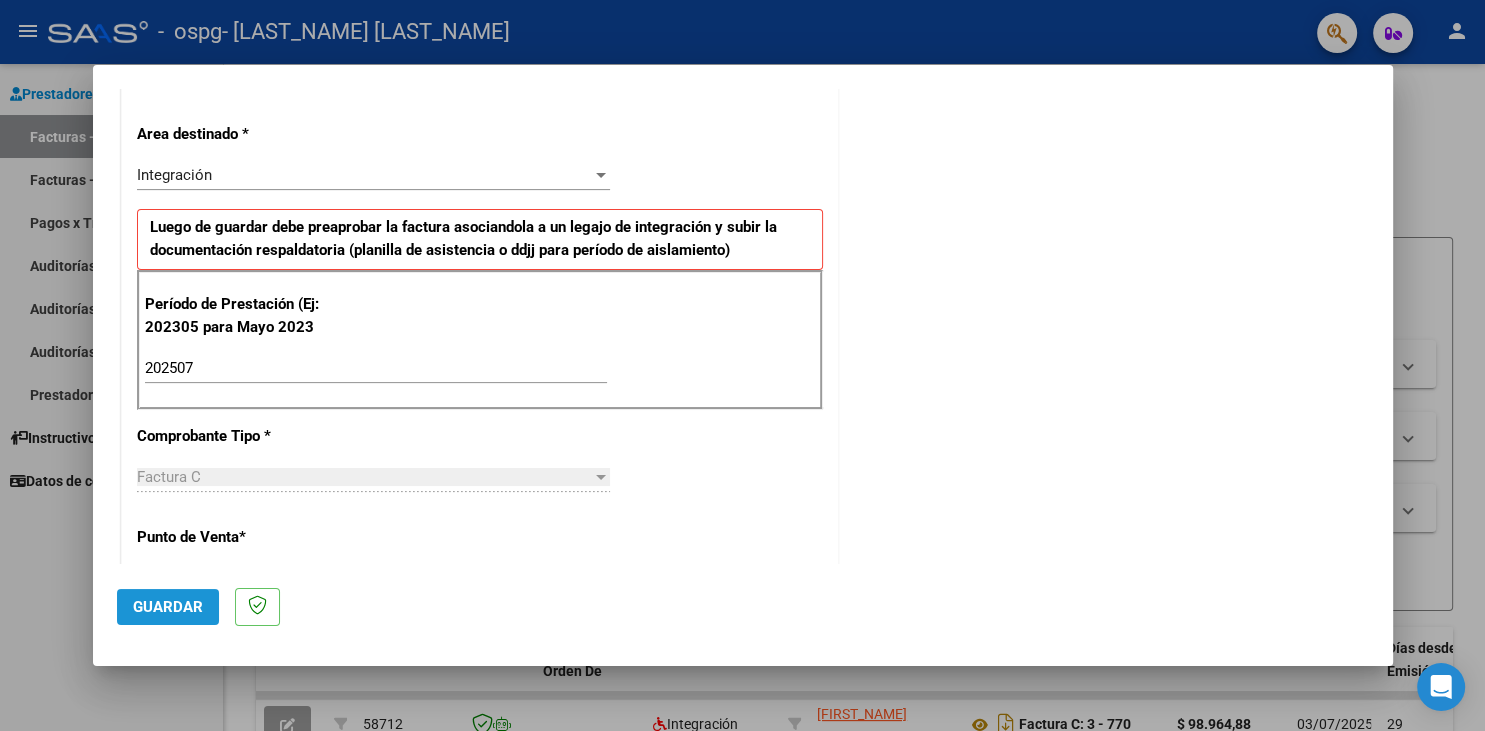 click on "Guardar" 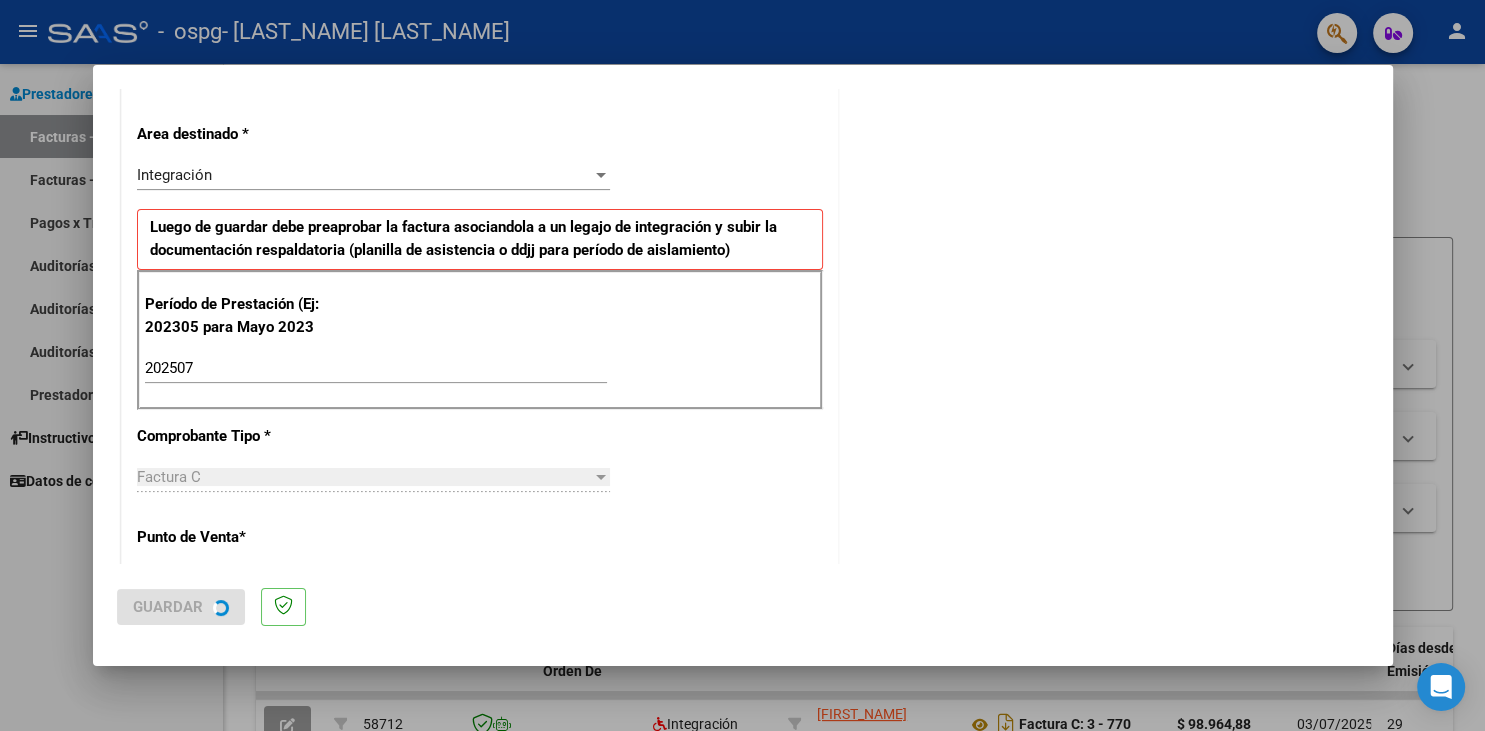 scroll, scrollTop: 0, scrollLeft: 0, axis: both 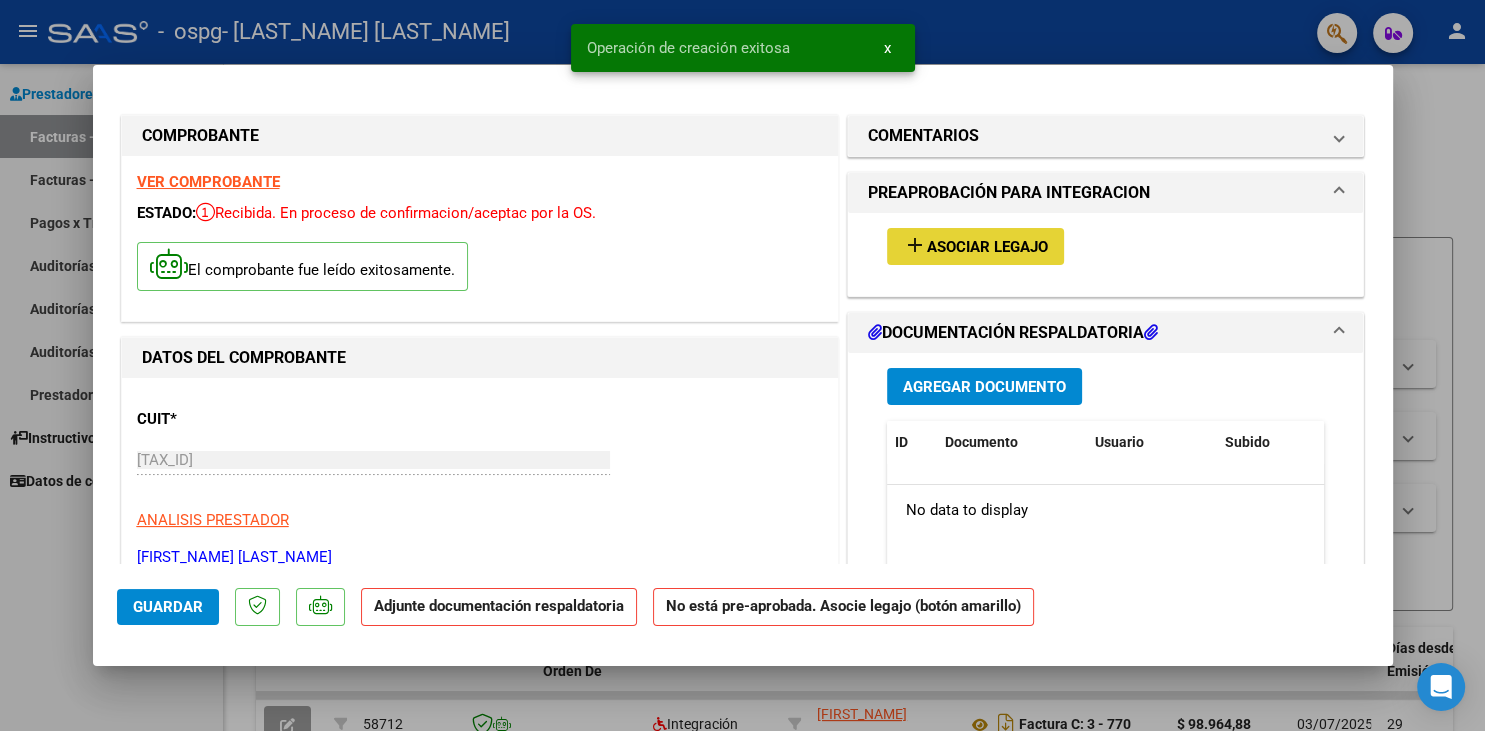 click on "Asociar Legajo" at bounding box center [987, 247] 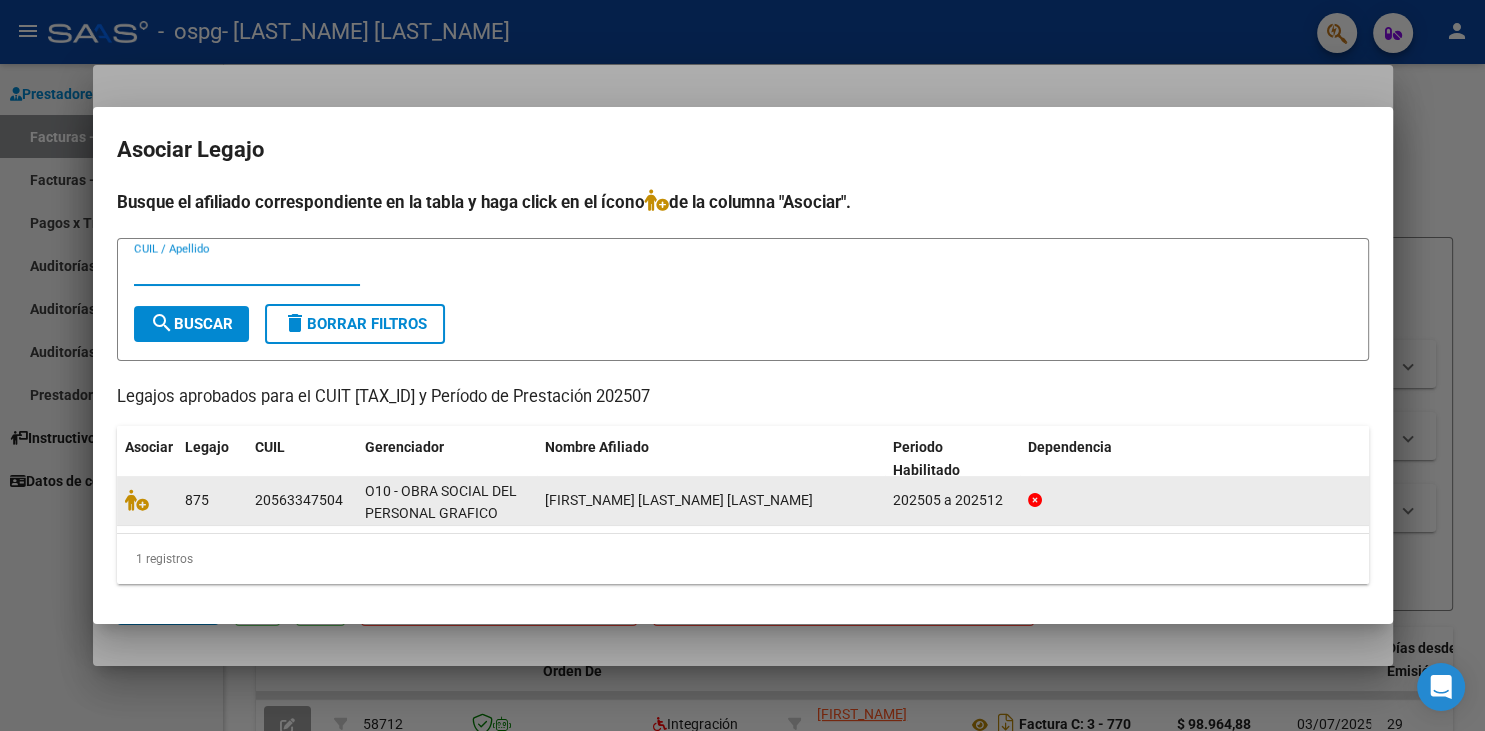 click on "20563347504" 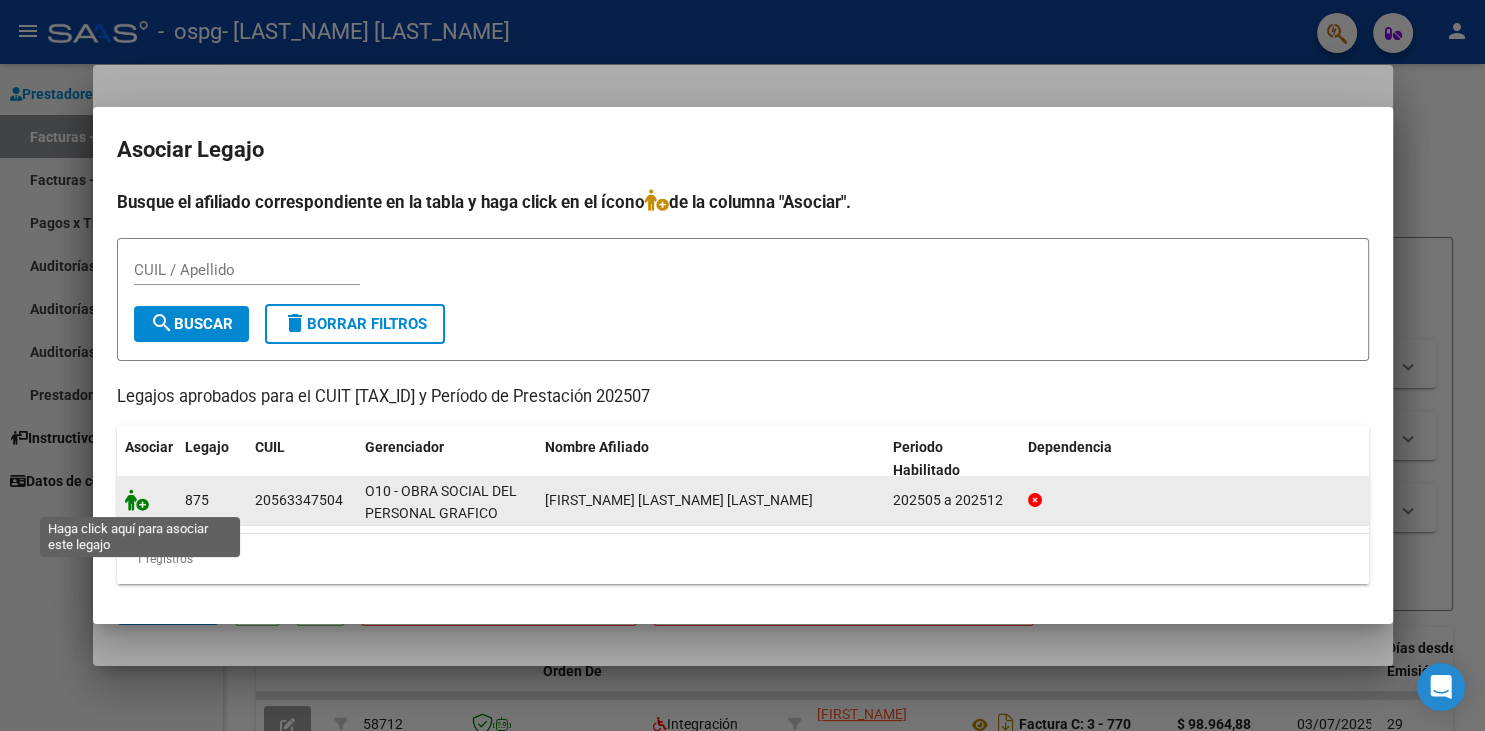 click 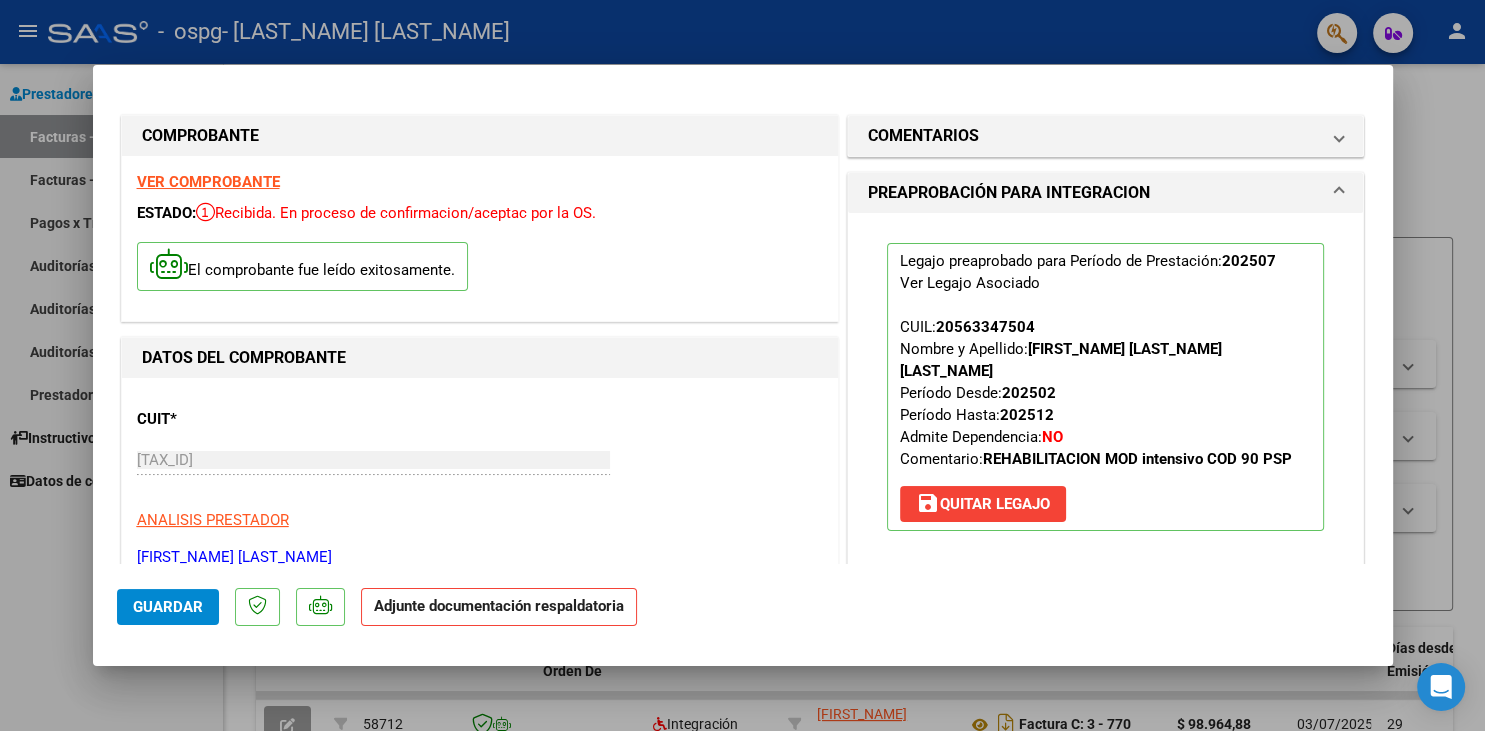 click on "Adjunte documentación respaldatoria" 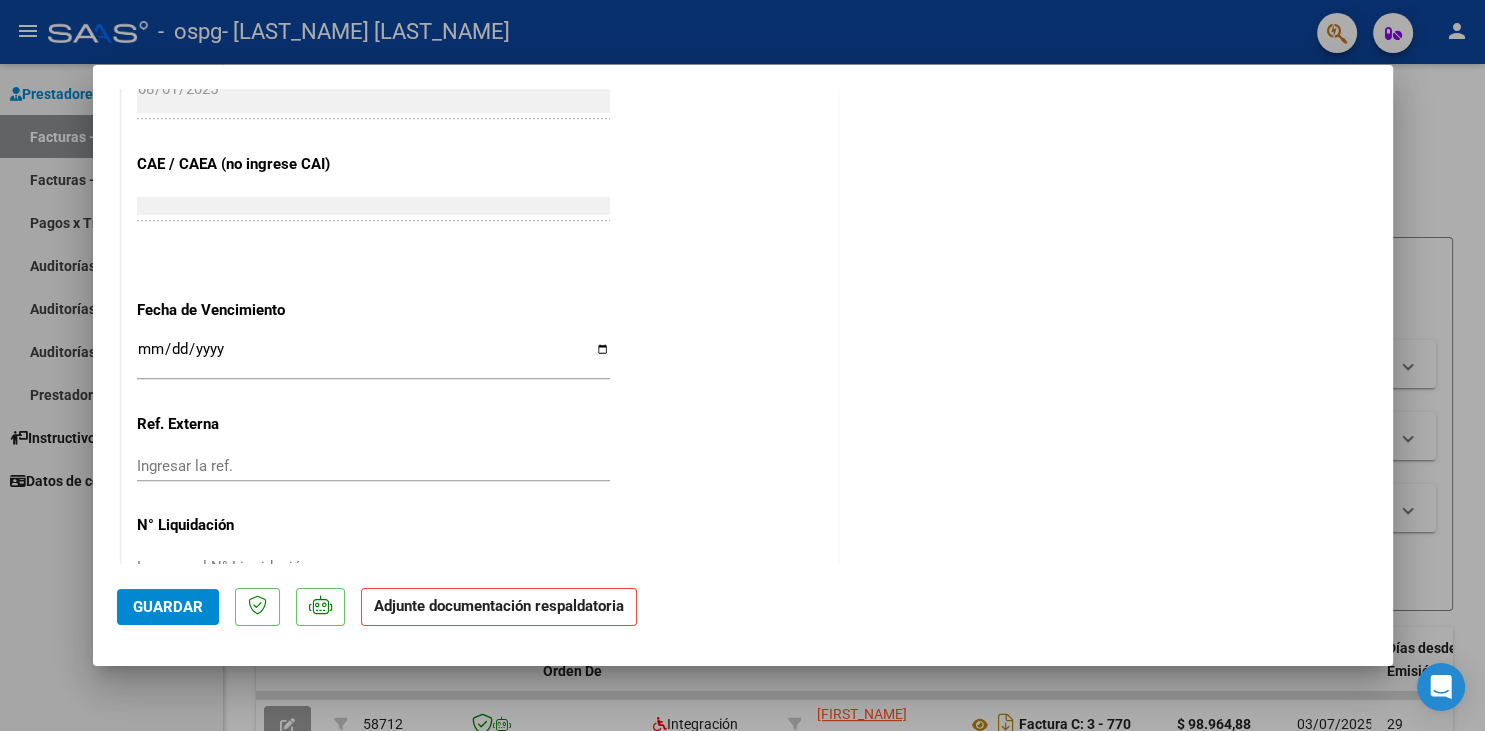 scroll, scrollTop: 1288, scrollLeft: 0, axis: vertical 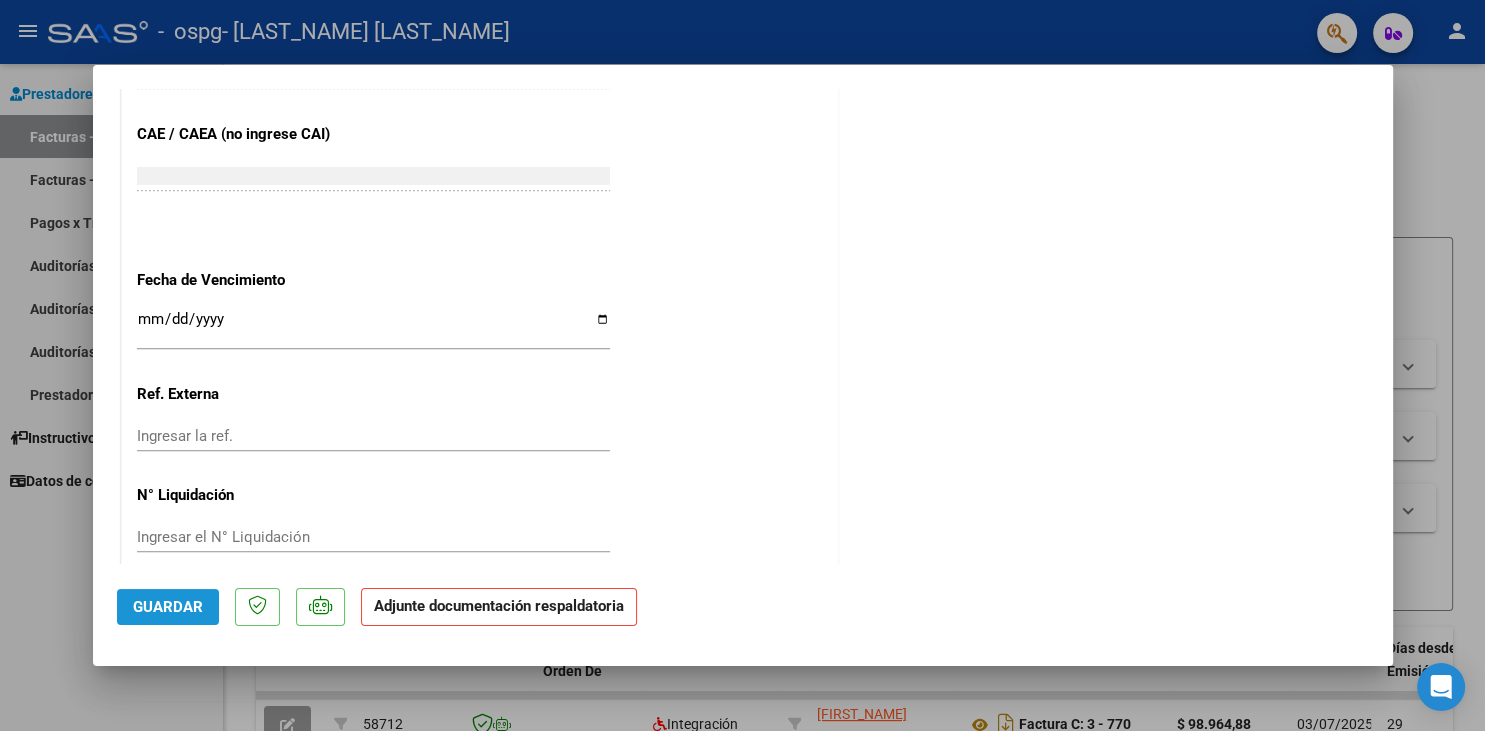 click on "Guardar" 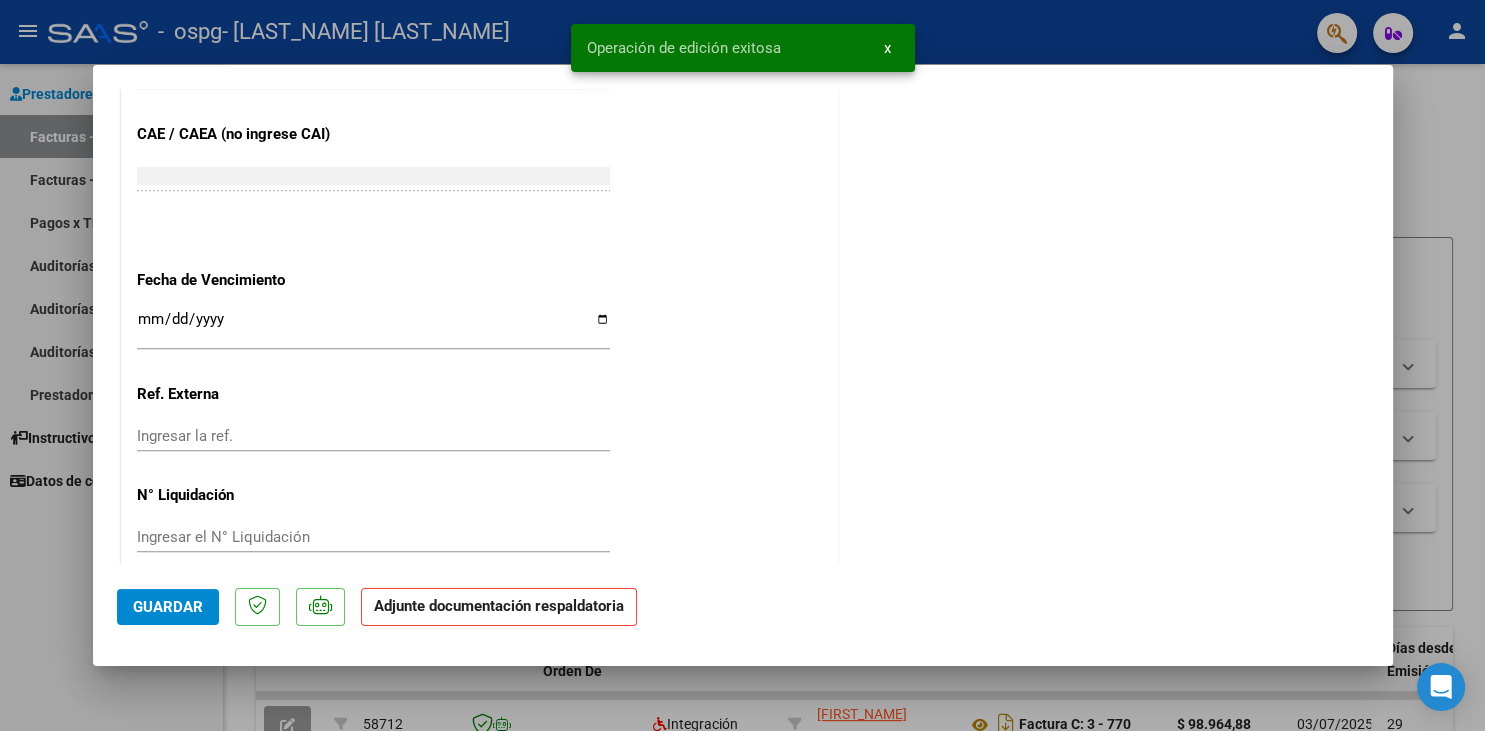 click on "Adjunte documentación respaldatoria" 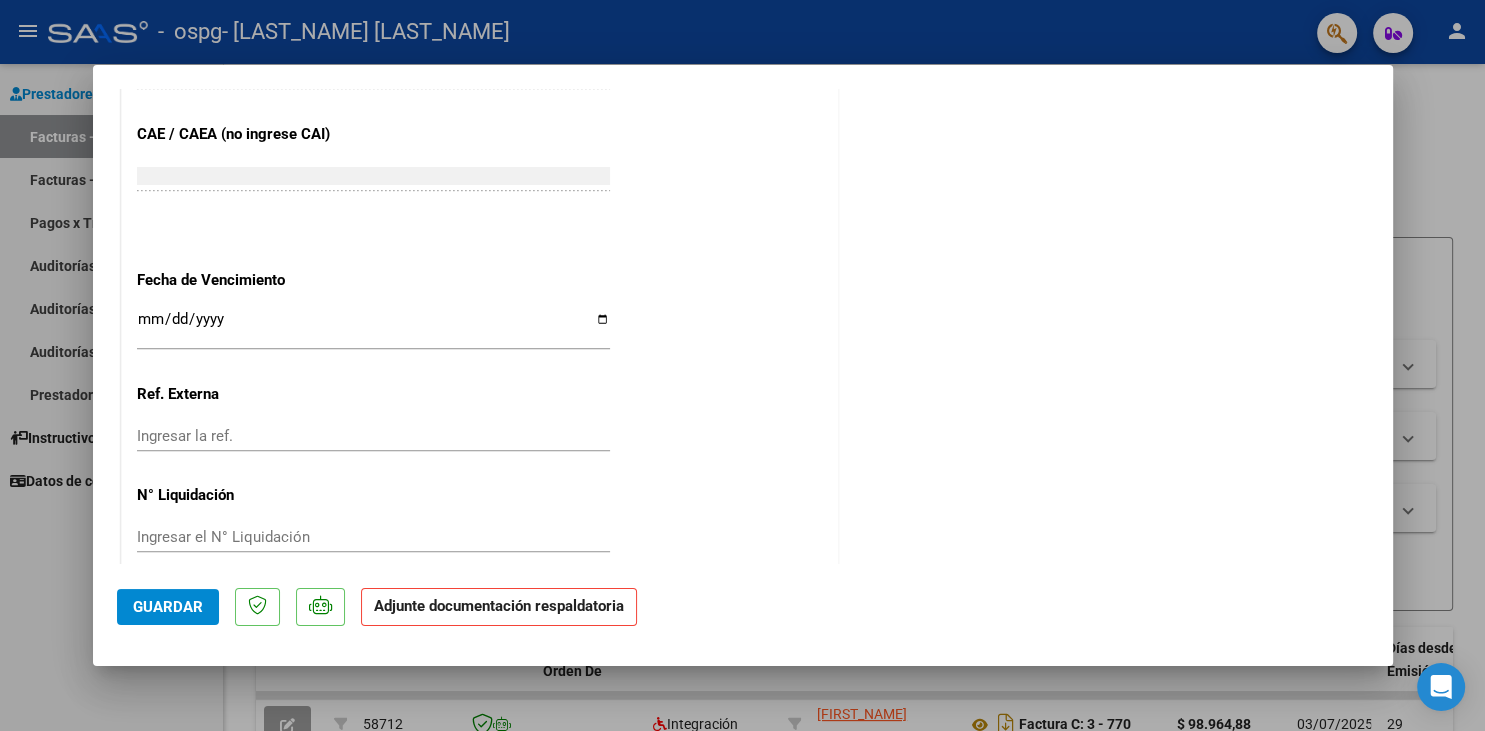 click at bounding box center [742, 365] 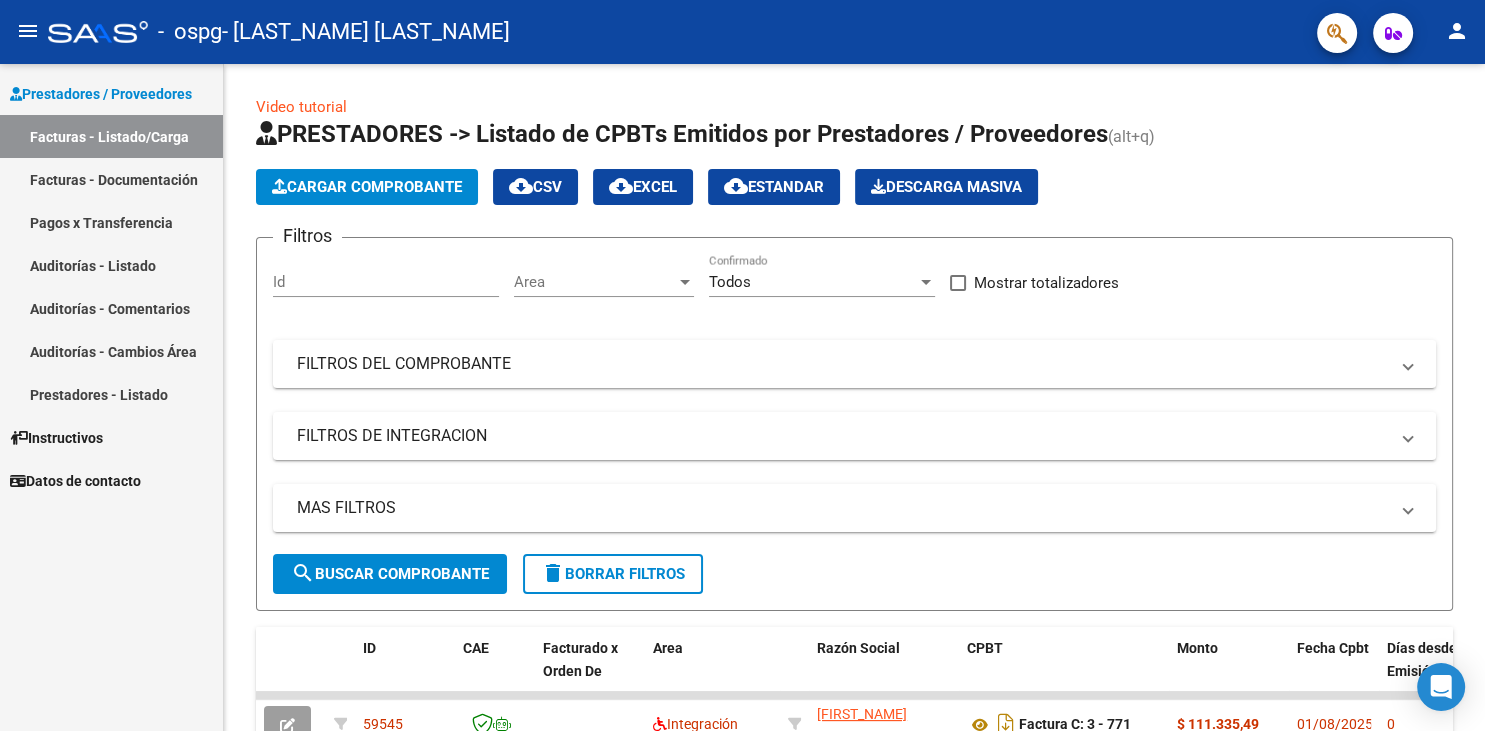 click on "Prestadores / Proveedores Facturas - Listado/Carga Facturas - Documentación Pagos x Transferencia Auditorías - Listado Auditorías - Comentarios Auditorías - Cambios Área Prestadores - Listado    Instructivos    Datos de contacto" at bounding box center (111, 397) 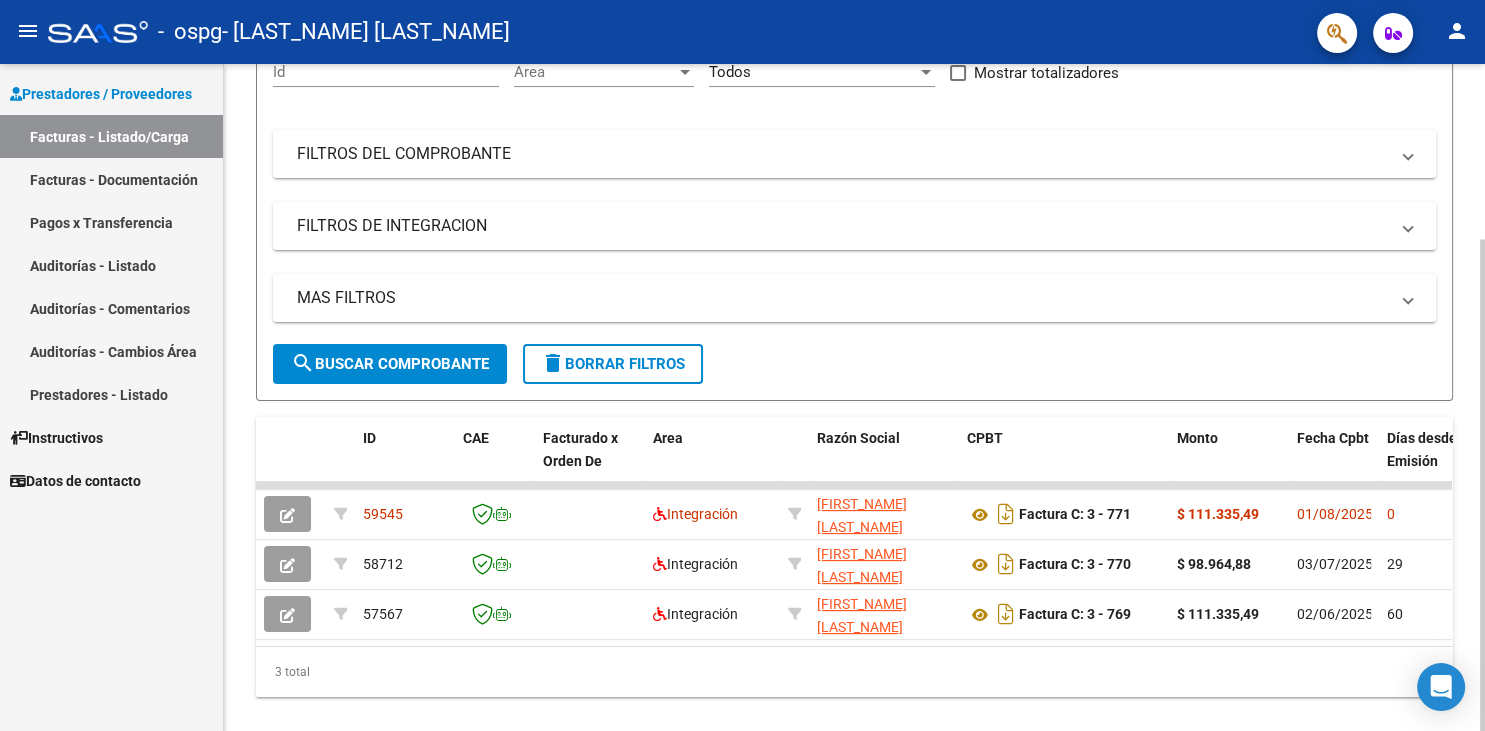 scroll, scrollTop: 212, scrollLeft: 0, axis: vertical 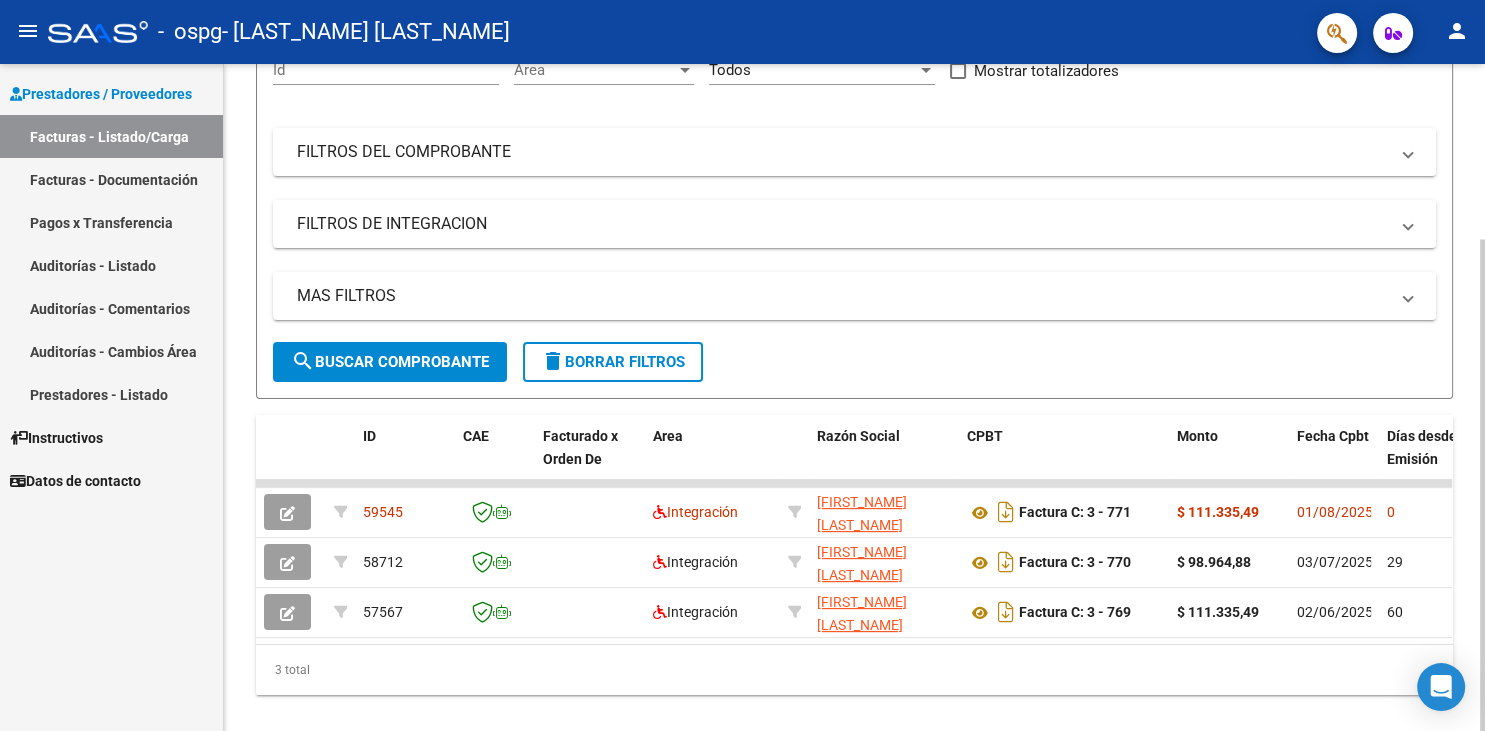 click on "Video tutorial   PRESTADORES -> Listado de CPBTs Emitidos por Prestadores / Proveedores (alt+q)   Cargar Comprobante
cloud_download  CSV  cloud_download  EXCEL  cloud_download  Estandar   Descarga Masiva
Filtros Id Area Area Todos Confirmado   Mostrar totalizadores   FILTROS DEL COMPROBANTE  Comprobante Tipo Comprobante Tipo Start date – End date Fec. Comprobante Desde / Hasta Días Emisión Desde(cant. días) Días Emisión Hasta(cant. días) CUIT / Razón Social Pto. Venta Nro. Comprobante Código SSS CAE Válido CAE Válido Todos Cargado Módulo Hosp. Todos Tiene facturacion Apócrifa Hospital Refes  FILTROS DE INTEGRACION  Período De Prestación Campos del Archivo de Rendición Devuelto x SSS (dr_envio) Todos Rendido x SSS (dr_envio) Tipo de Registro Tipo de Registro Período Presentación Período Presentación Campos del Legajo Asociado (preaprobación) Afiliado Legajo (cuil/nombre) Todos Solo facturas preaprobadas  MAS FILTROS  Todos Con Doc. Respaldatoria Todos Con Trazabilidad Todos – – 0" 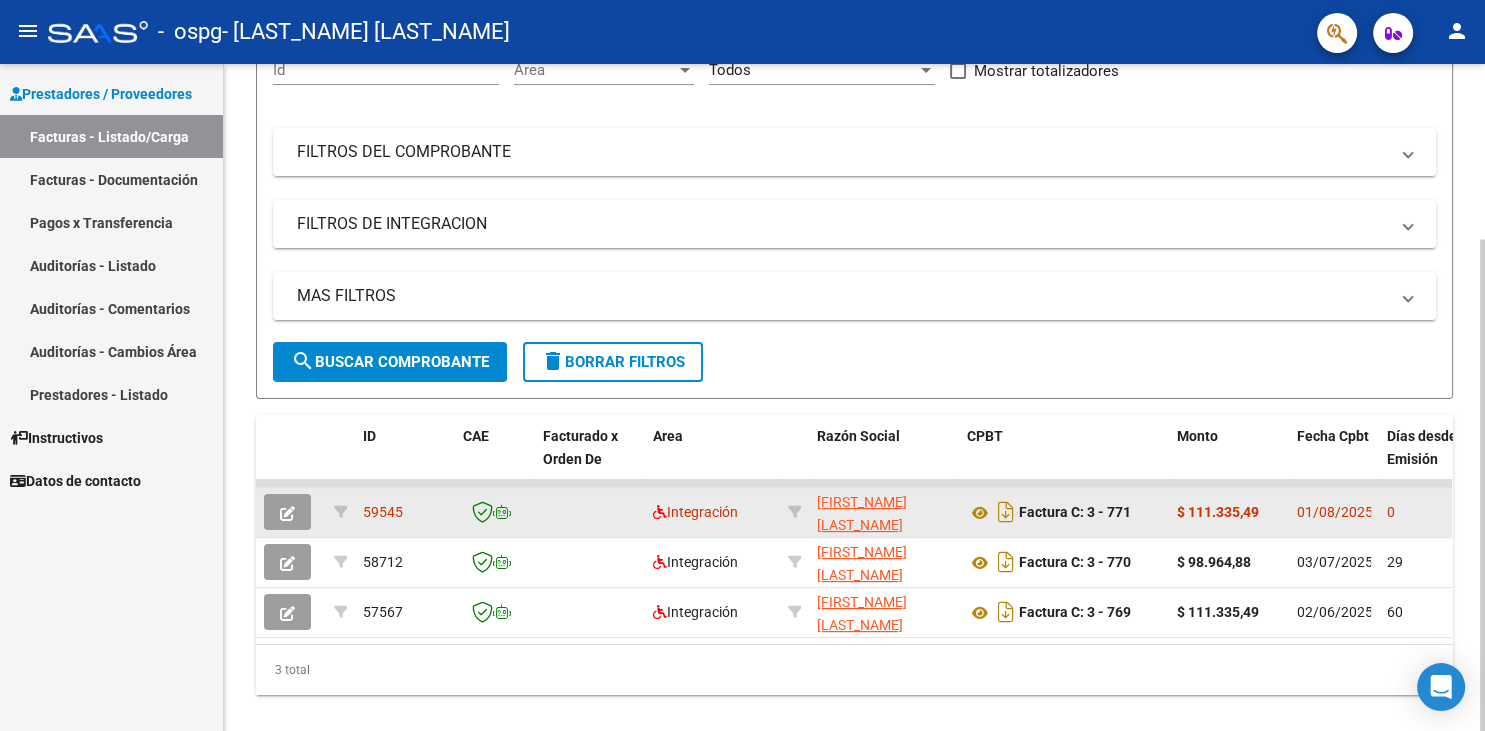 click 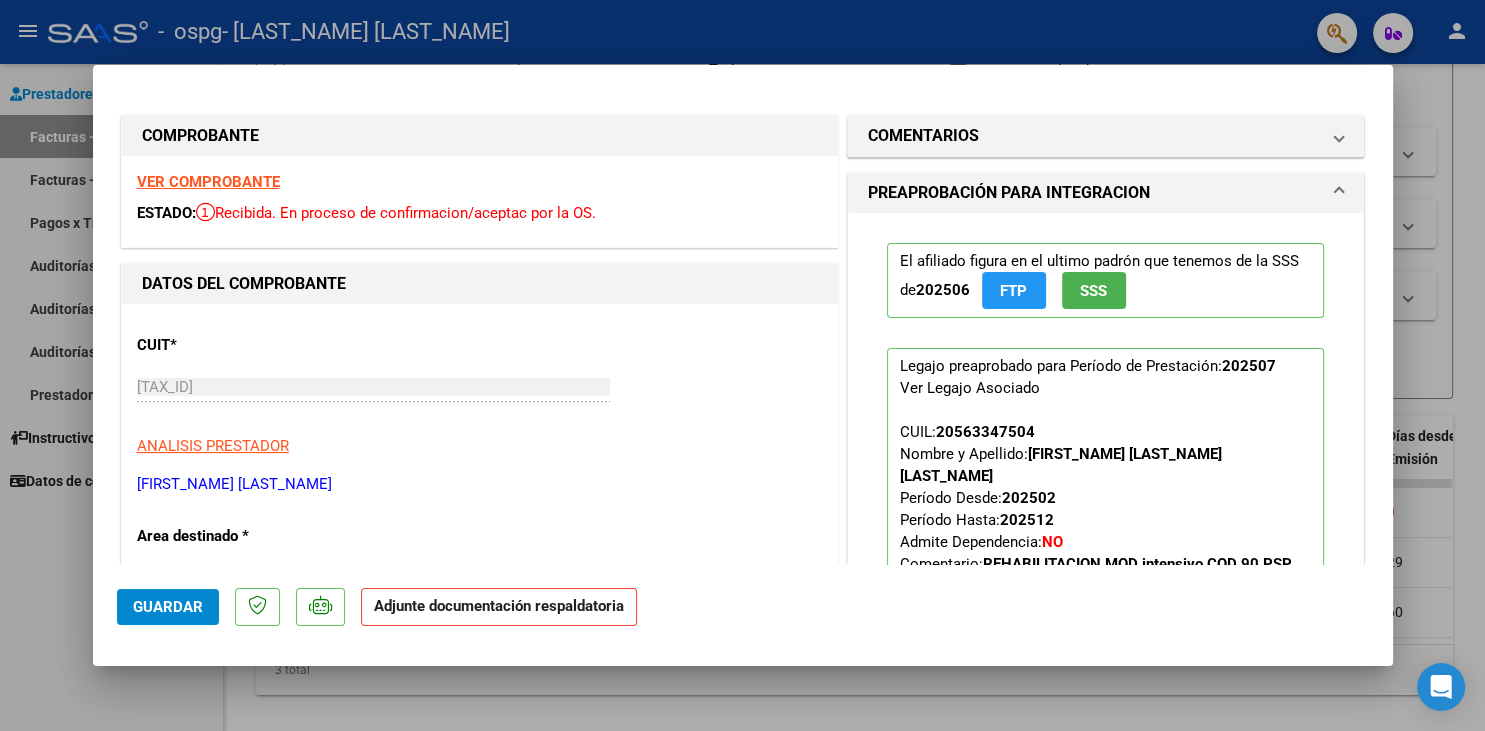 click on "Adjunte documentación respaldatoria" 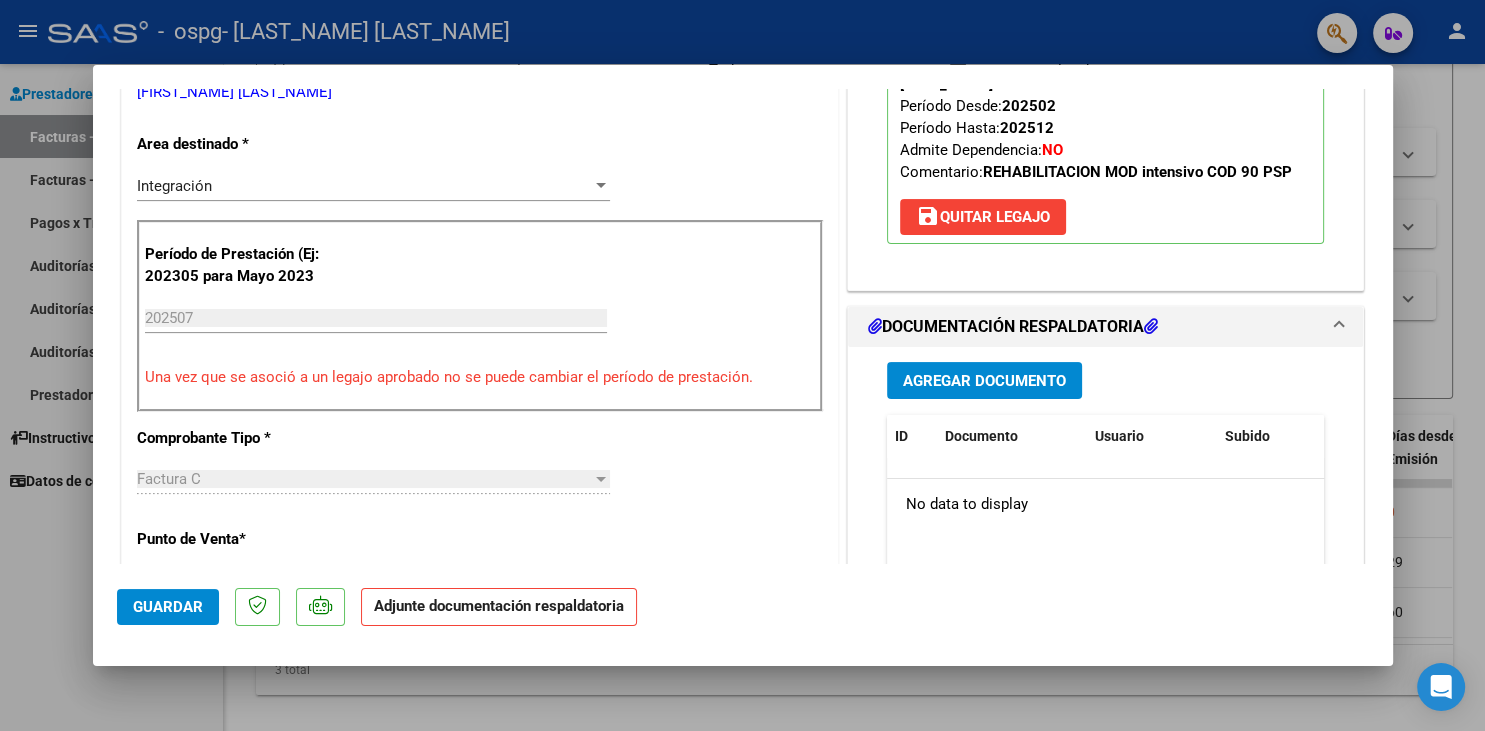 scroll, scrollTop: 429, scrollLeft: 0, axis: vertical 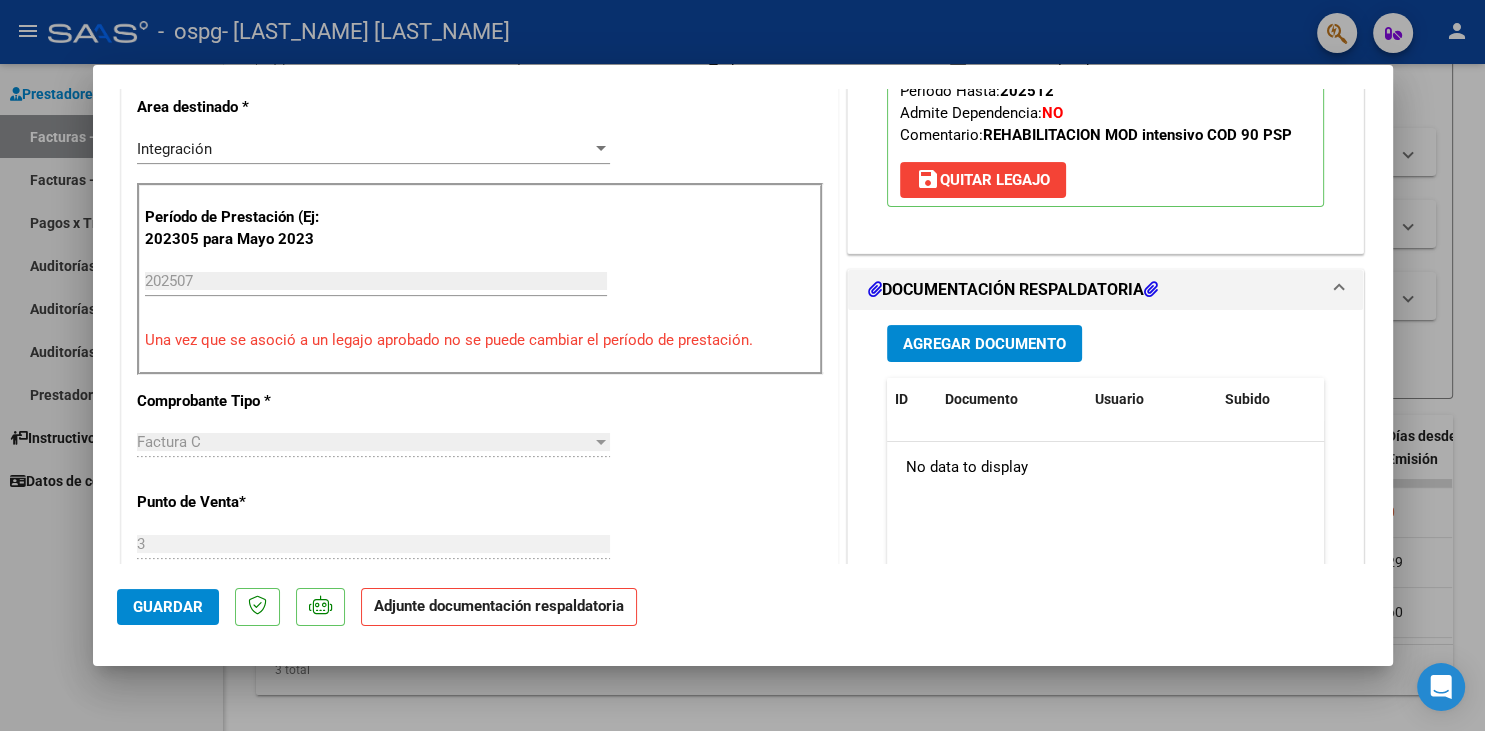 click on "Agregar Documento" at bounding box center [984, 344] 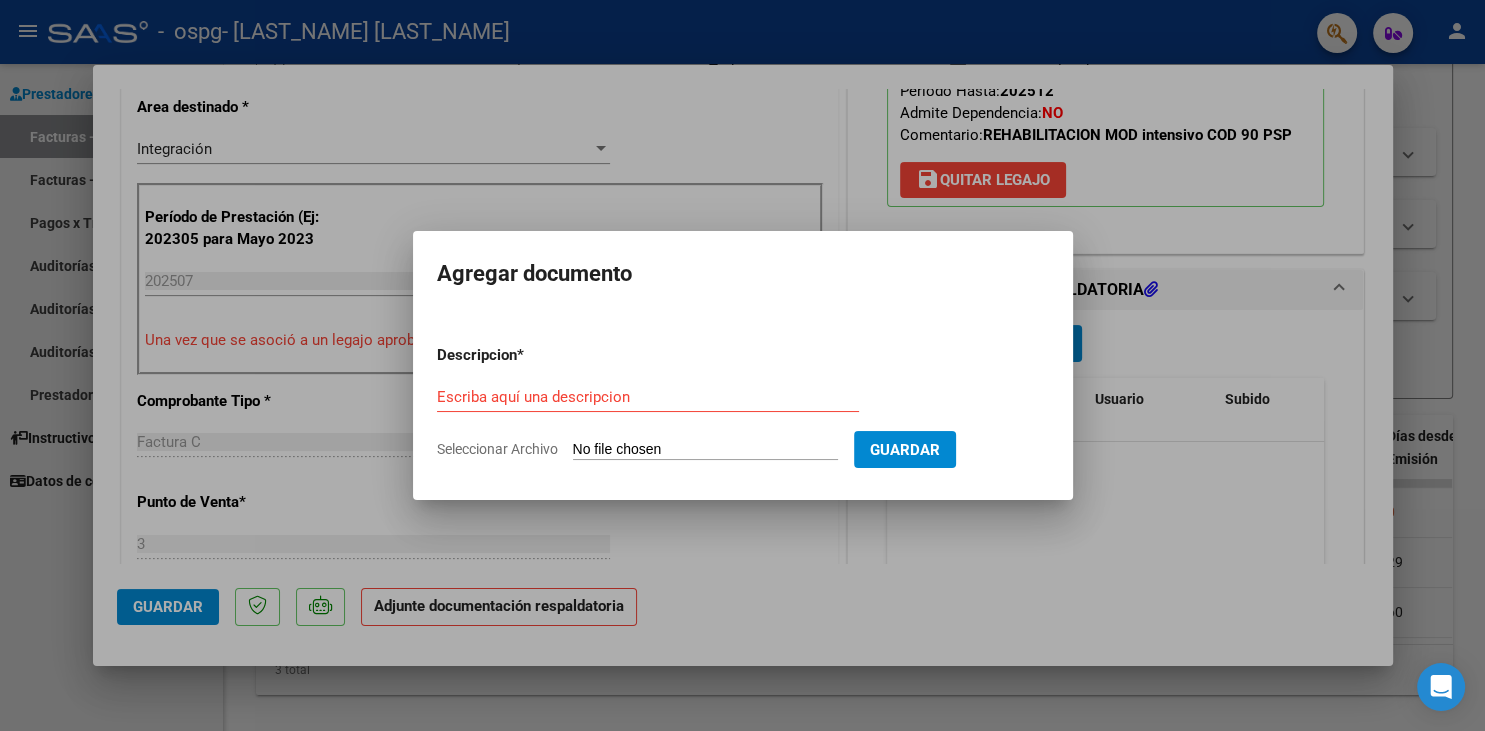 click on "Seleccionar Archivo" at bounding box center (705, 450) 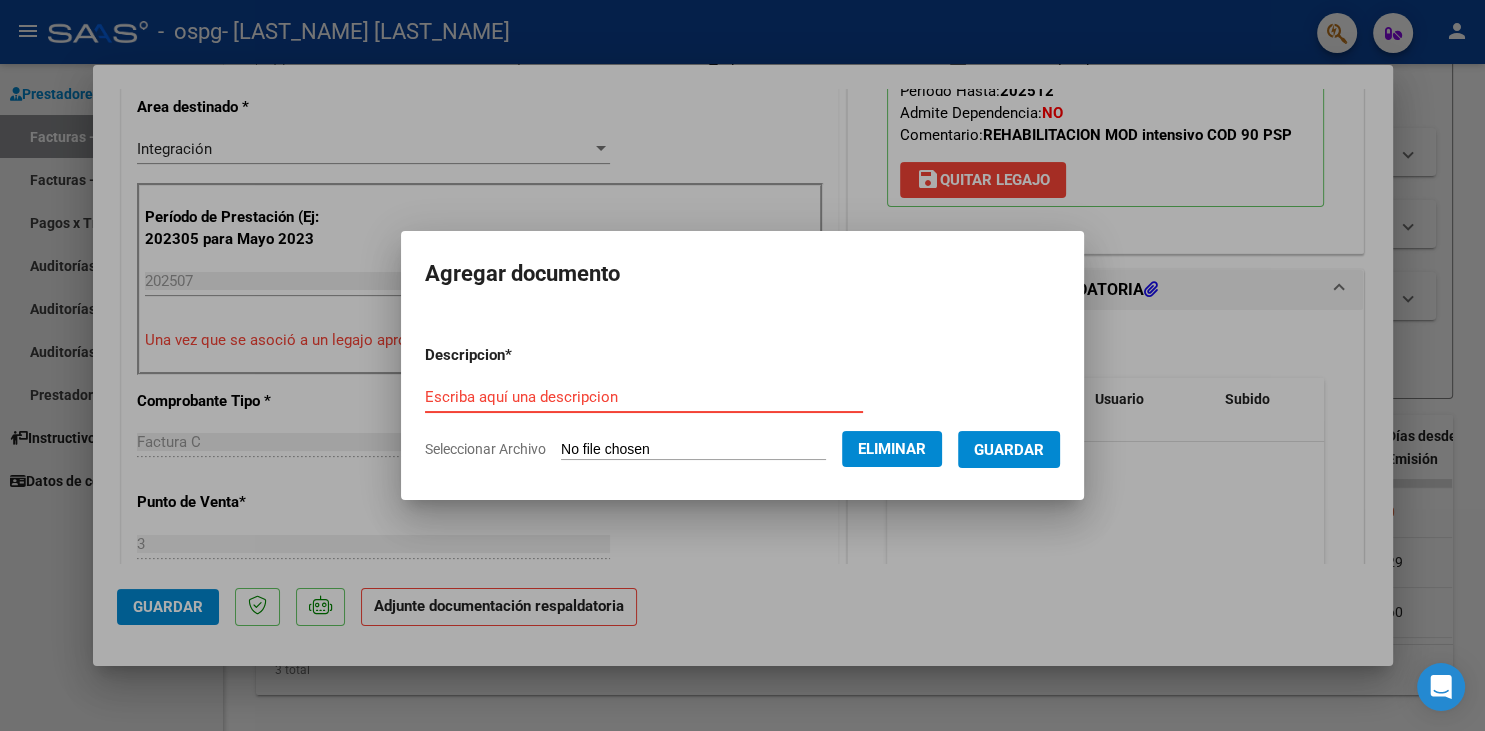click on "Escriba aquí una descripcion" at bounding box center [644, 397] 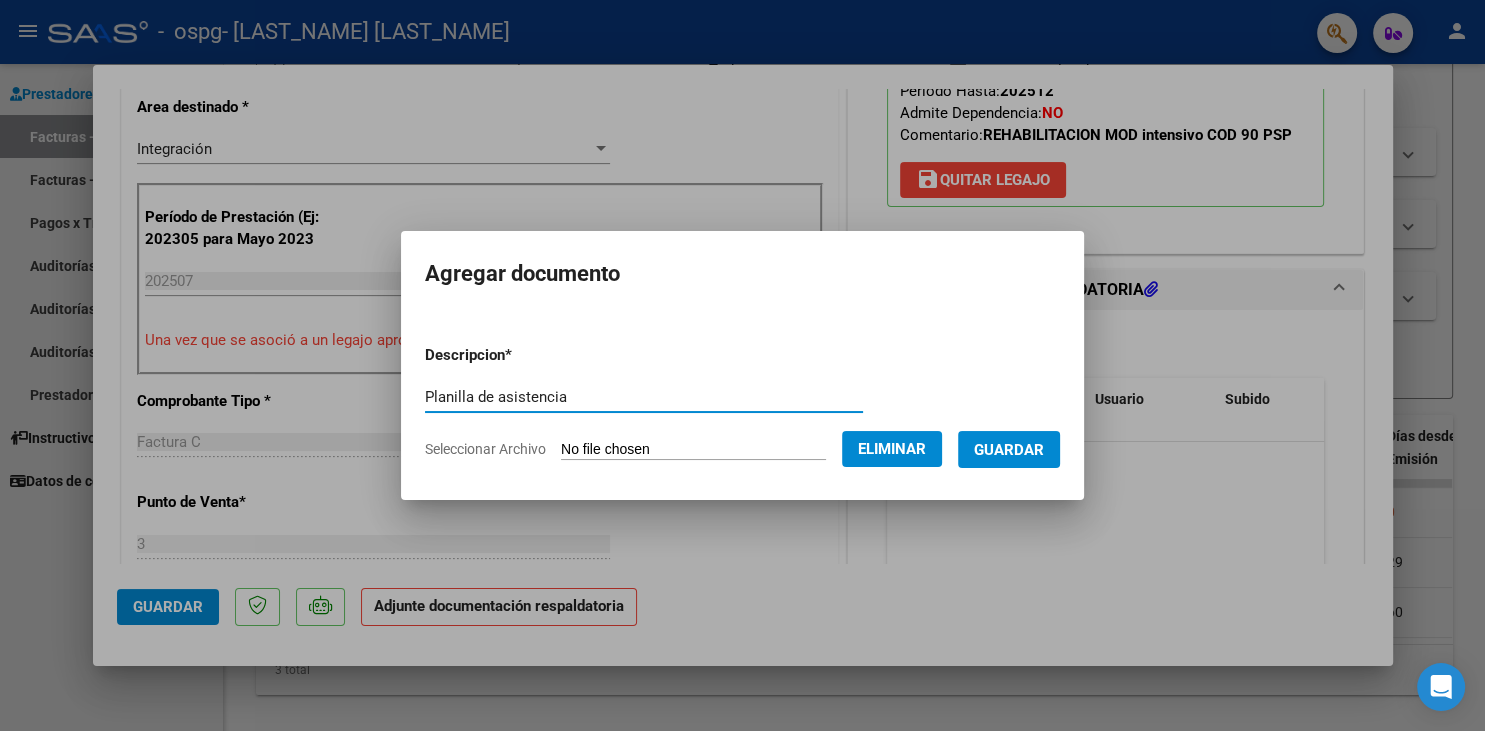 type on "Planilla de asistencia" 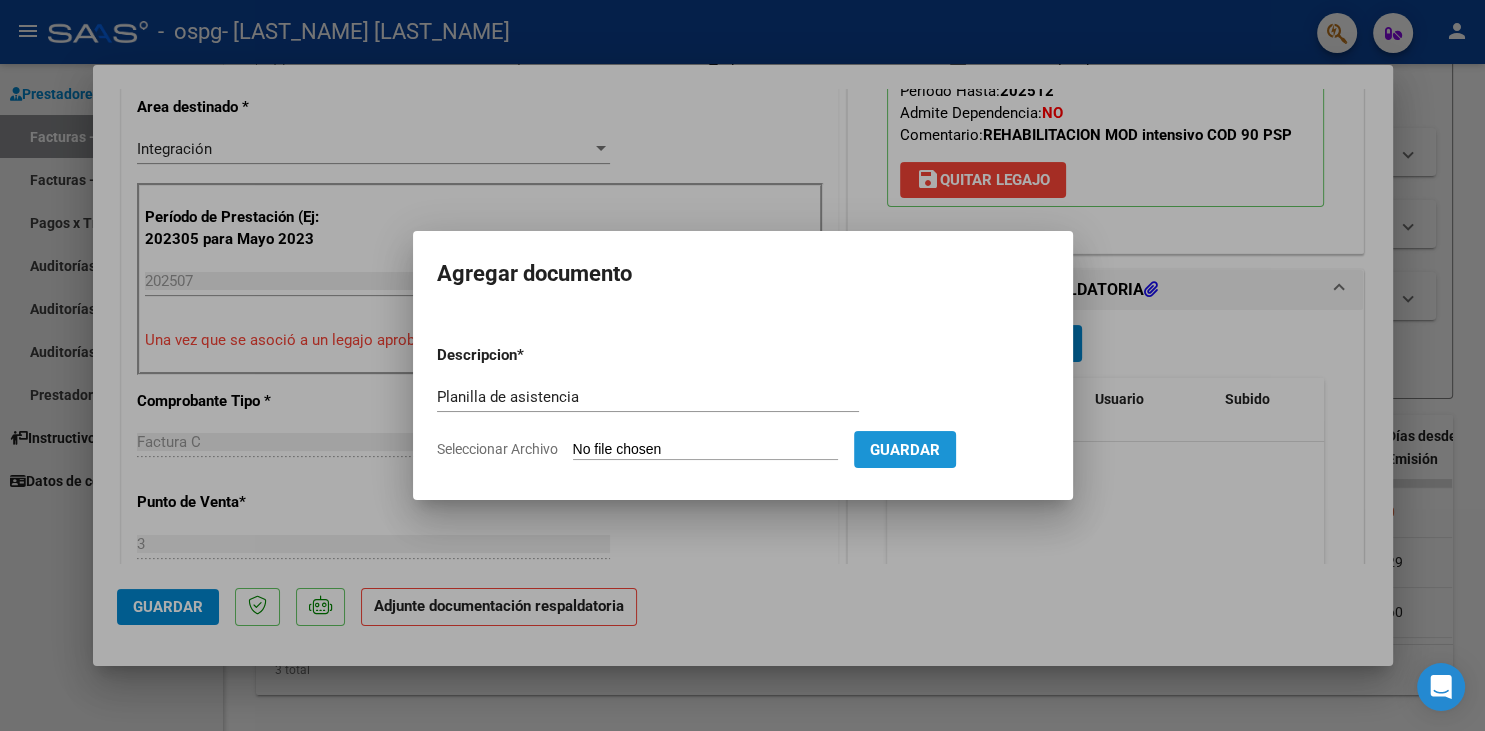 click on "Guardar" at bounding box center [905, 449] 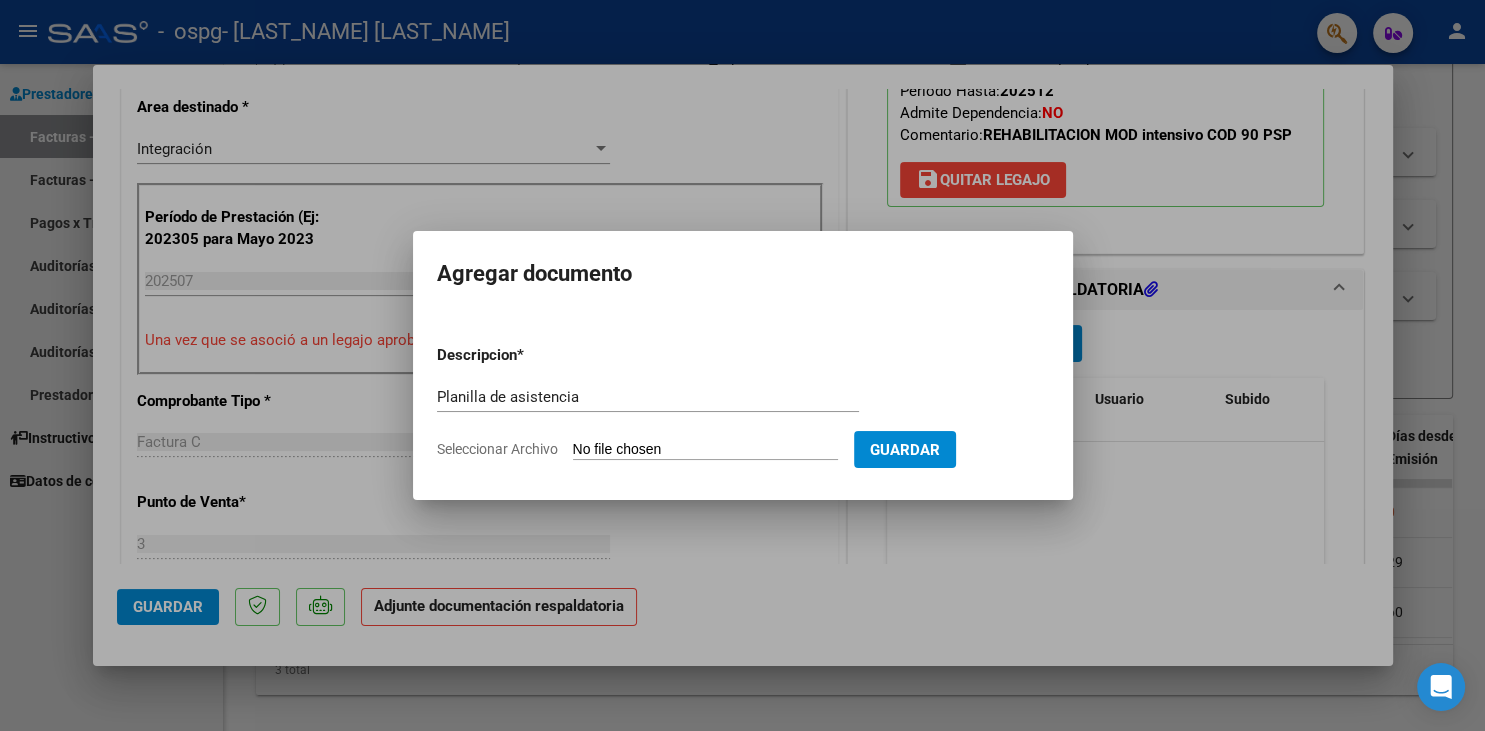 click on "Agregar documento Descripcion  *   Planilla de asistencia Escriba aquí una descripcion  Seleccionar Archivo Guardar" at bounding box center (743, 365) 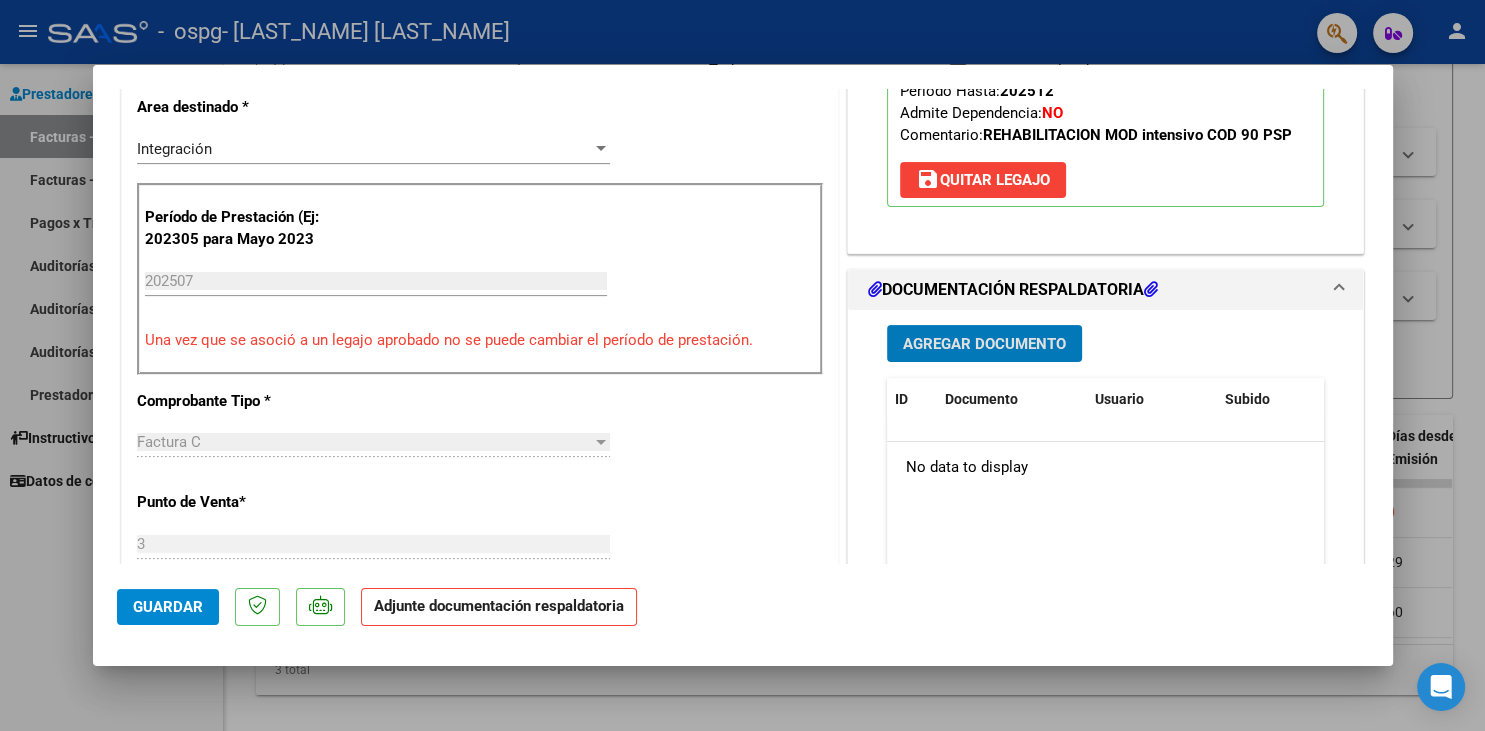 type 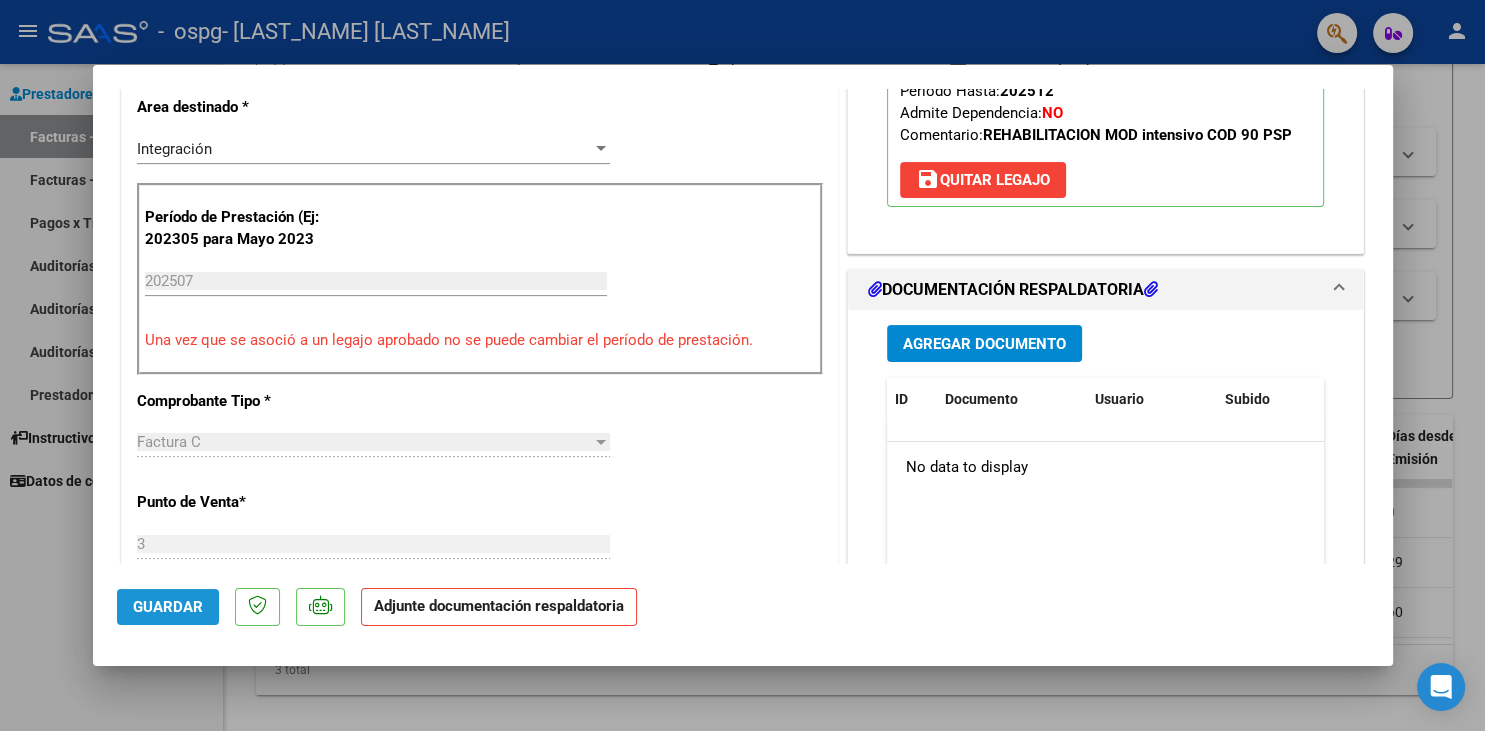 click on "Guardar" 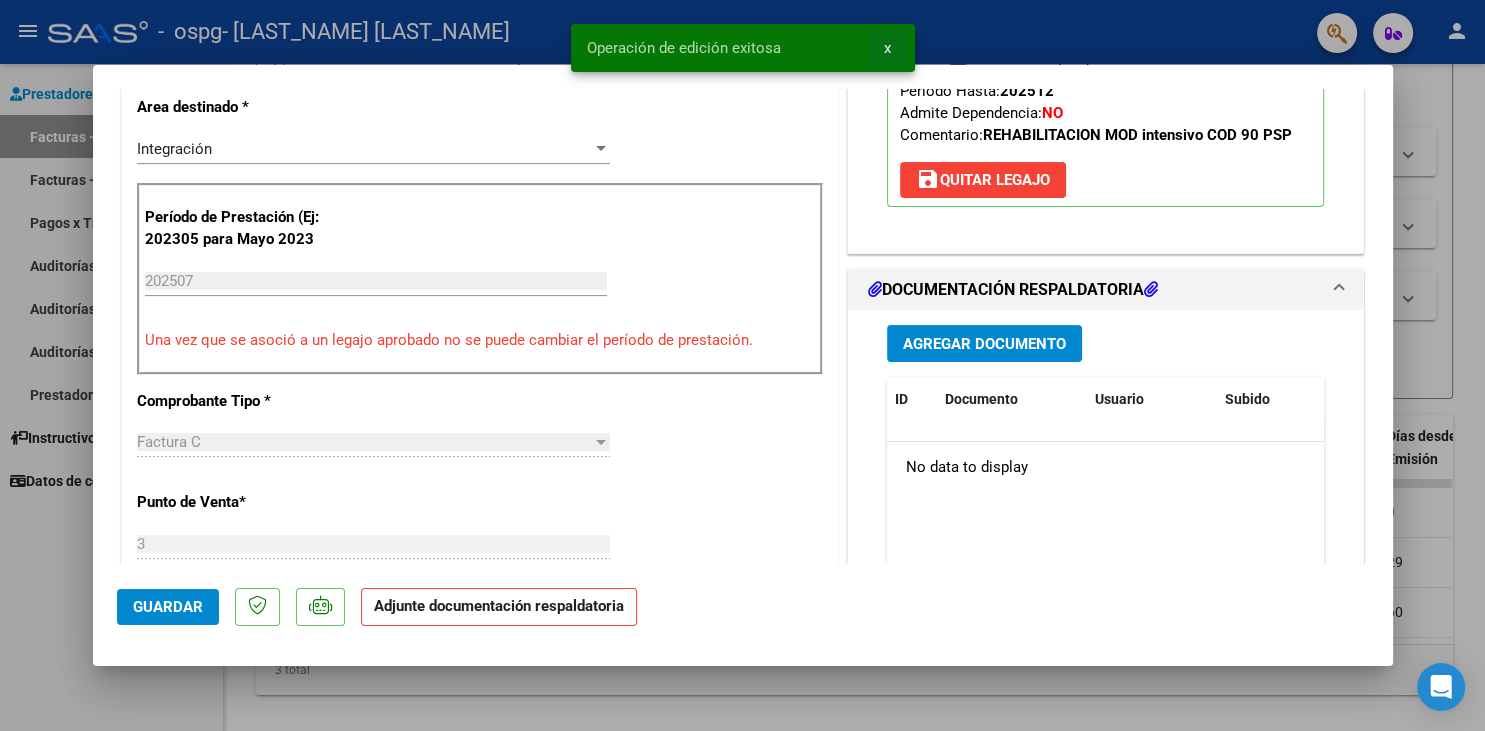 click on "x" at bounding box center (887, 48) 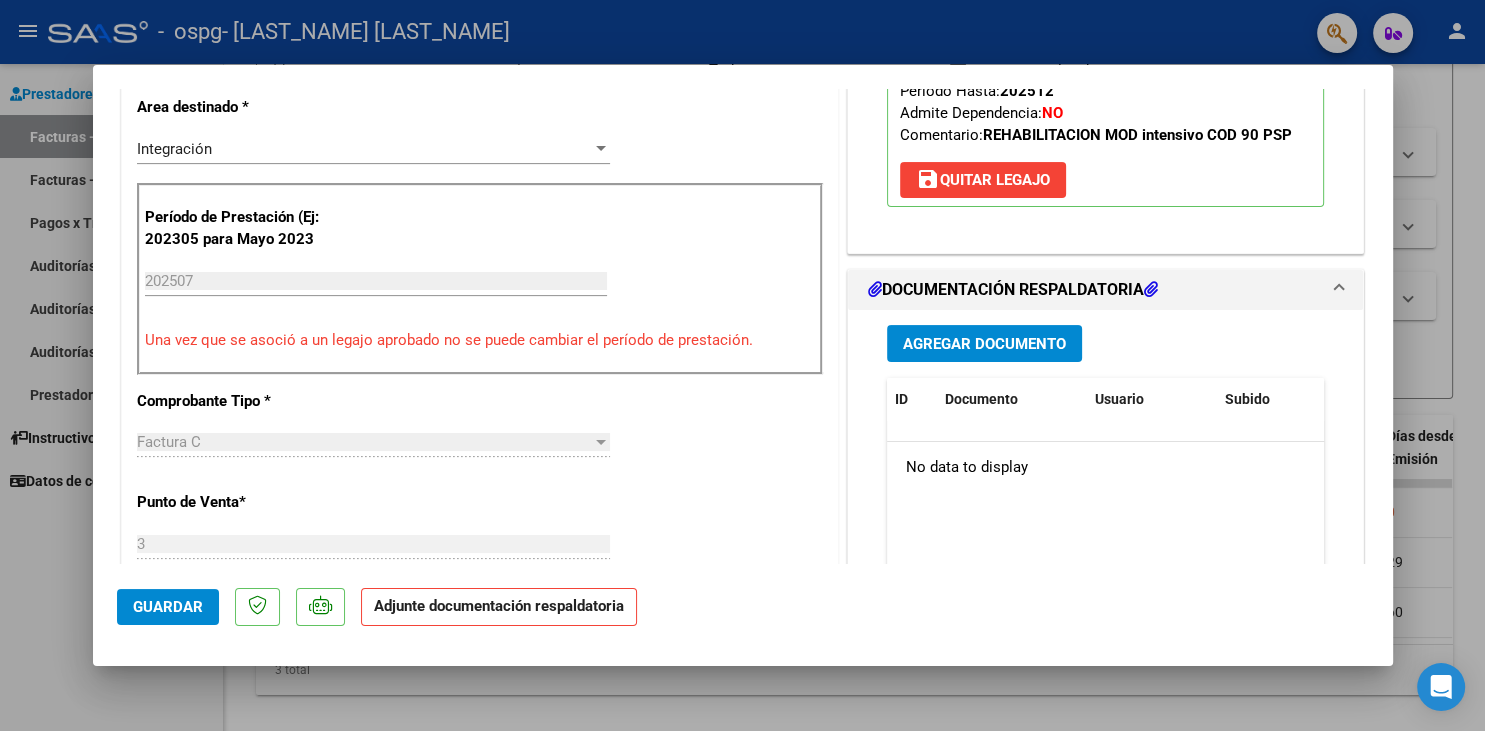 click at bounding box center [742, 365] 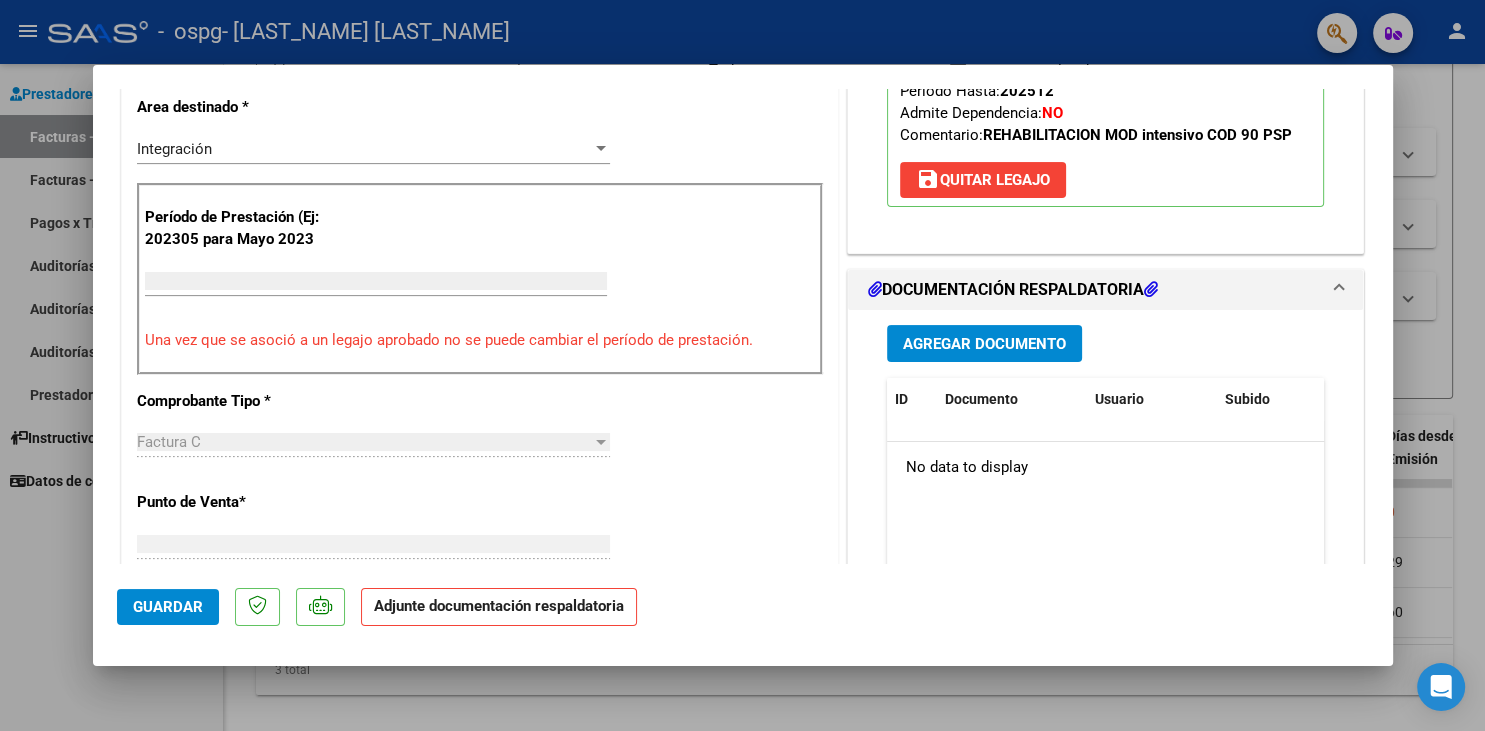 type 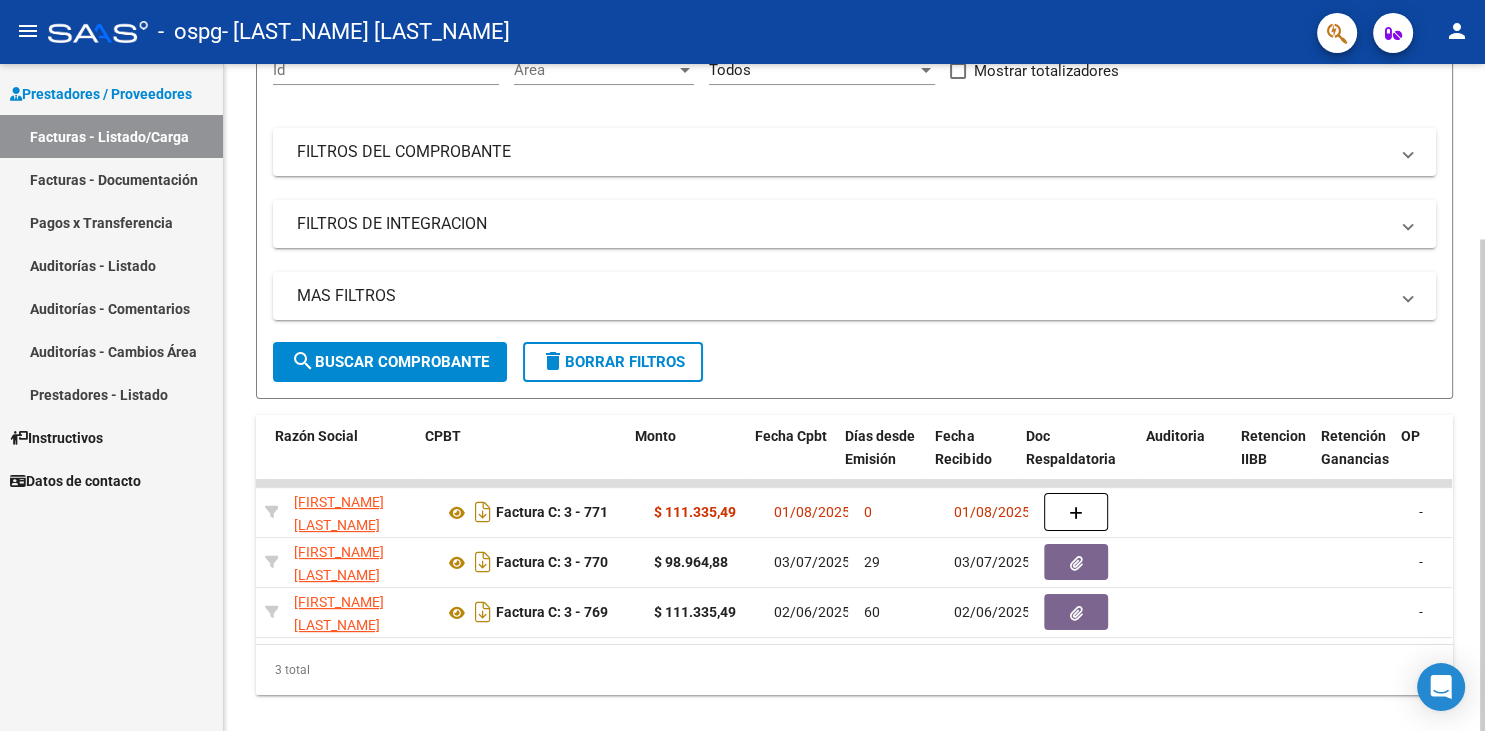 scroll, scrollTop: 0, scrollLeft: 550, axis: horizontal 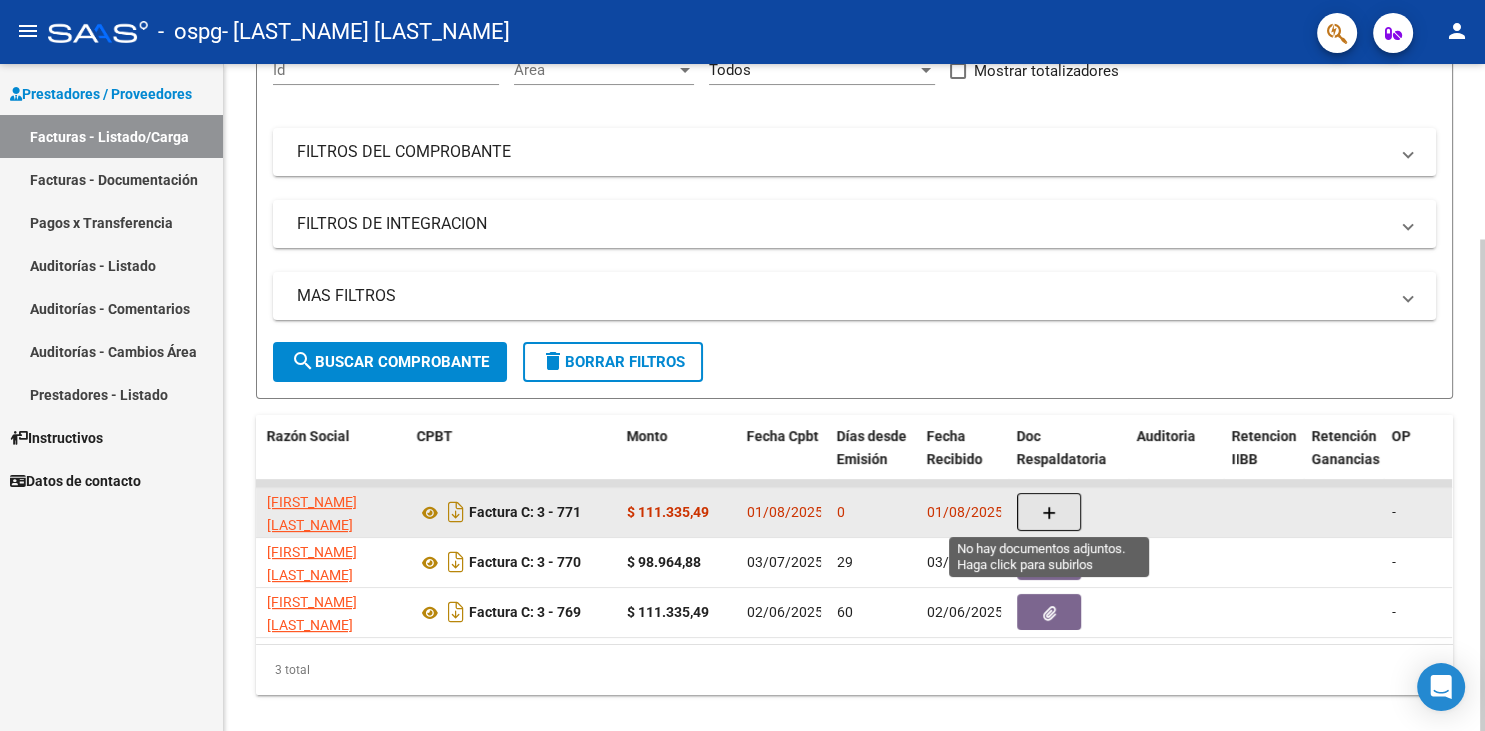 click 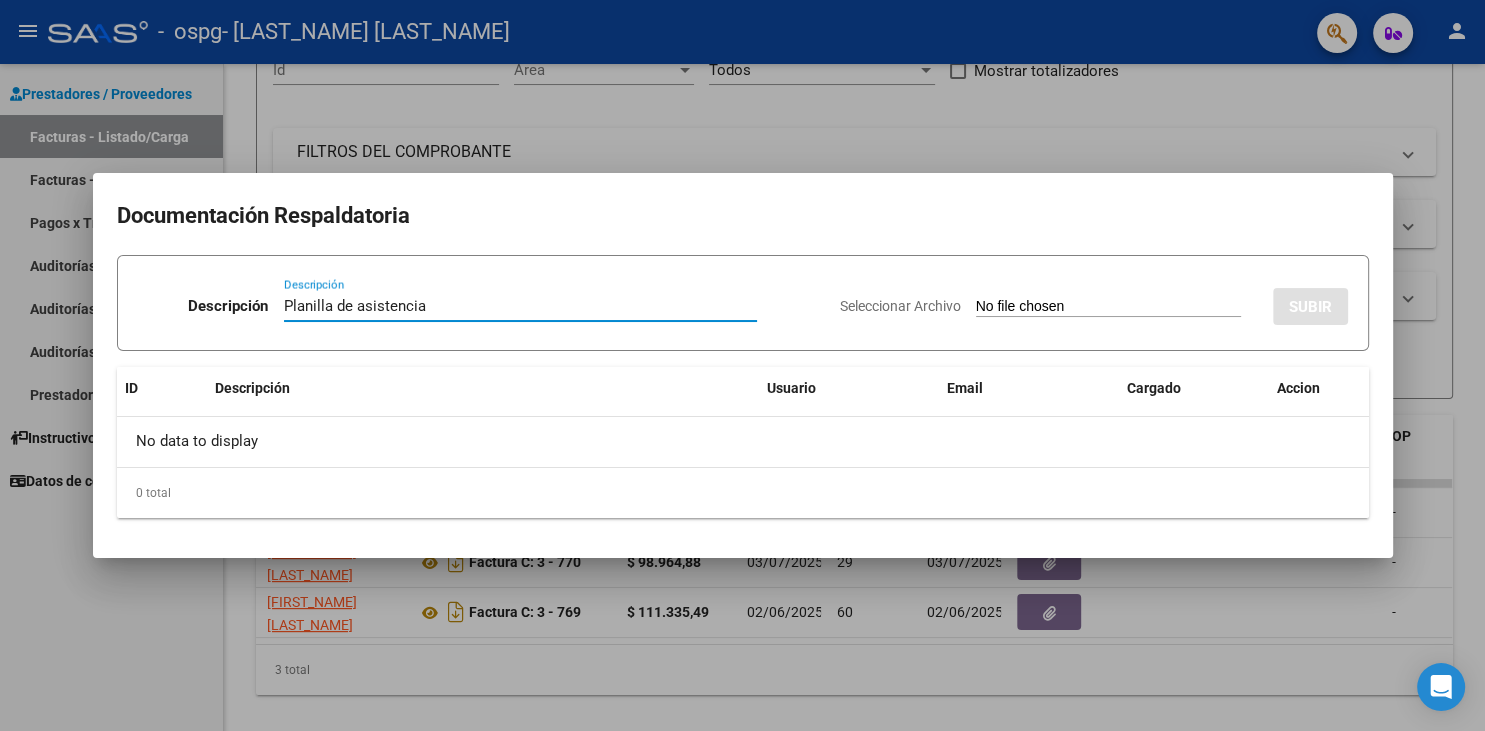type on "Planilla de asistencia" 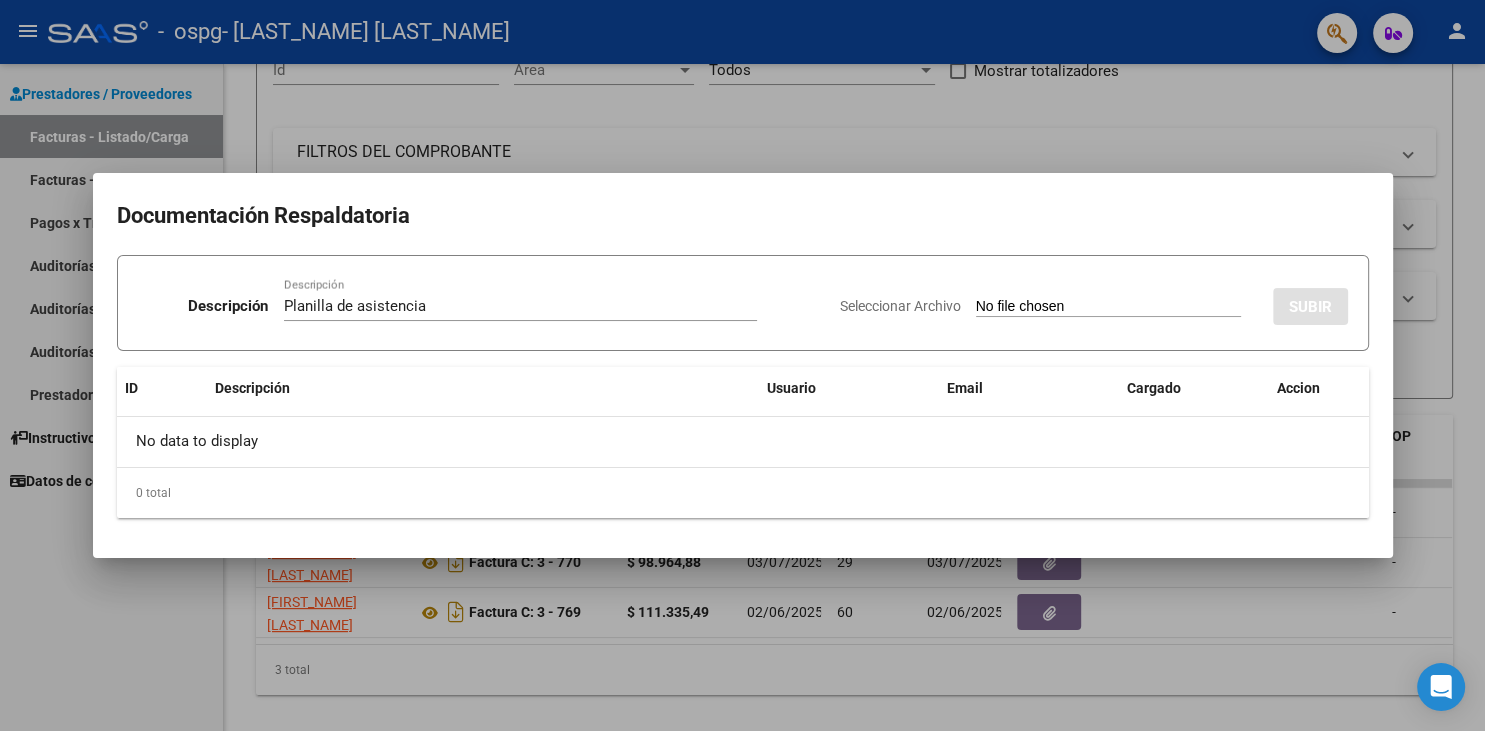 click on "Seleccionar Archivo" at bounding box center [1108, 307] 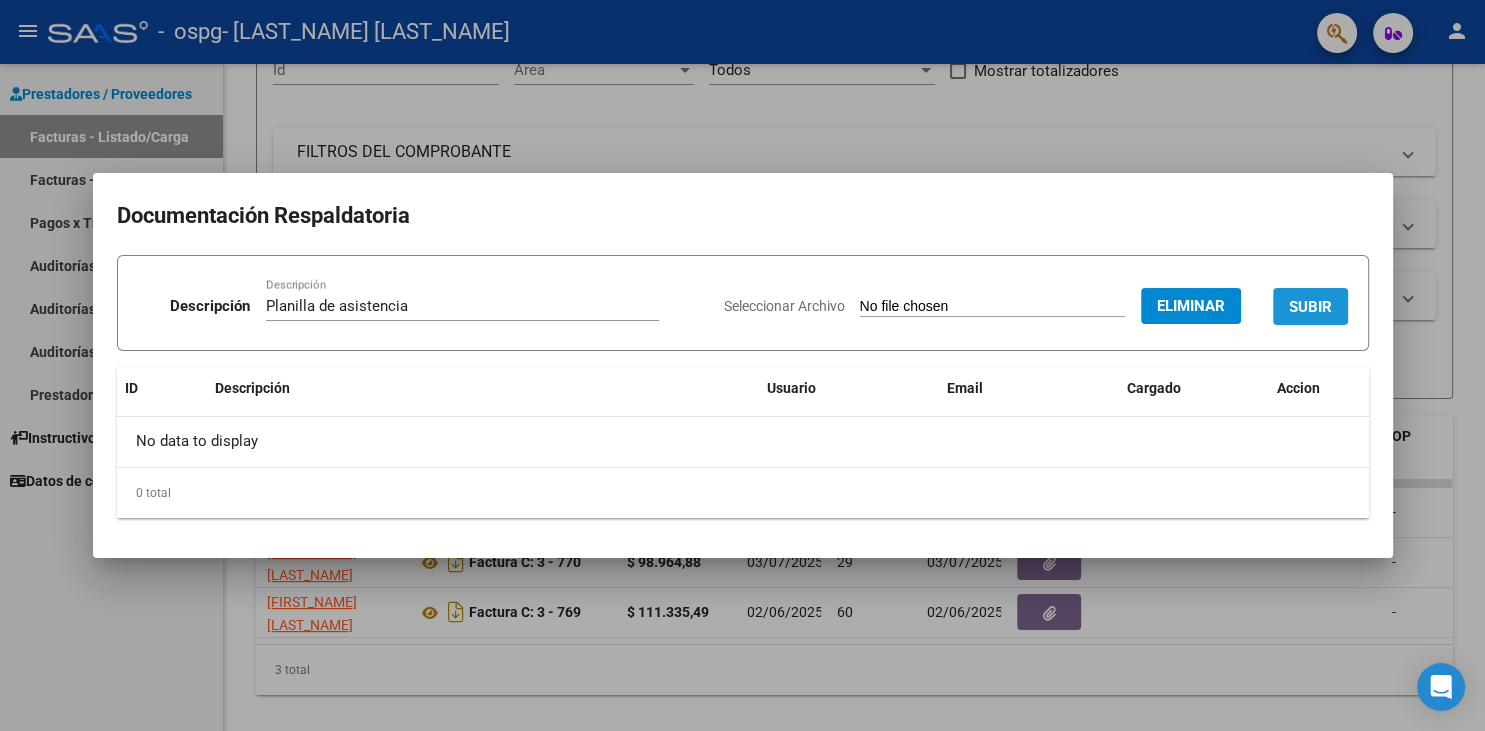 click on "SUBIR" at bounding box center [1310, 307] 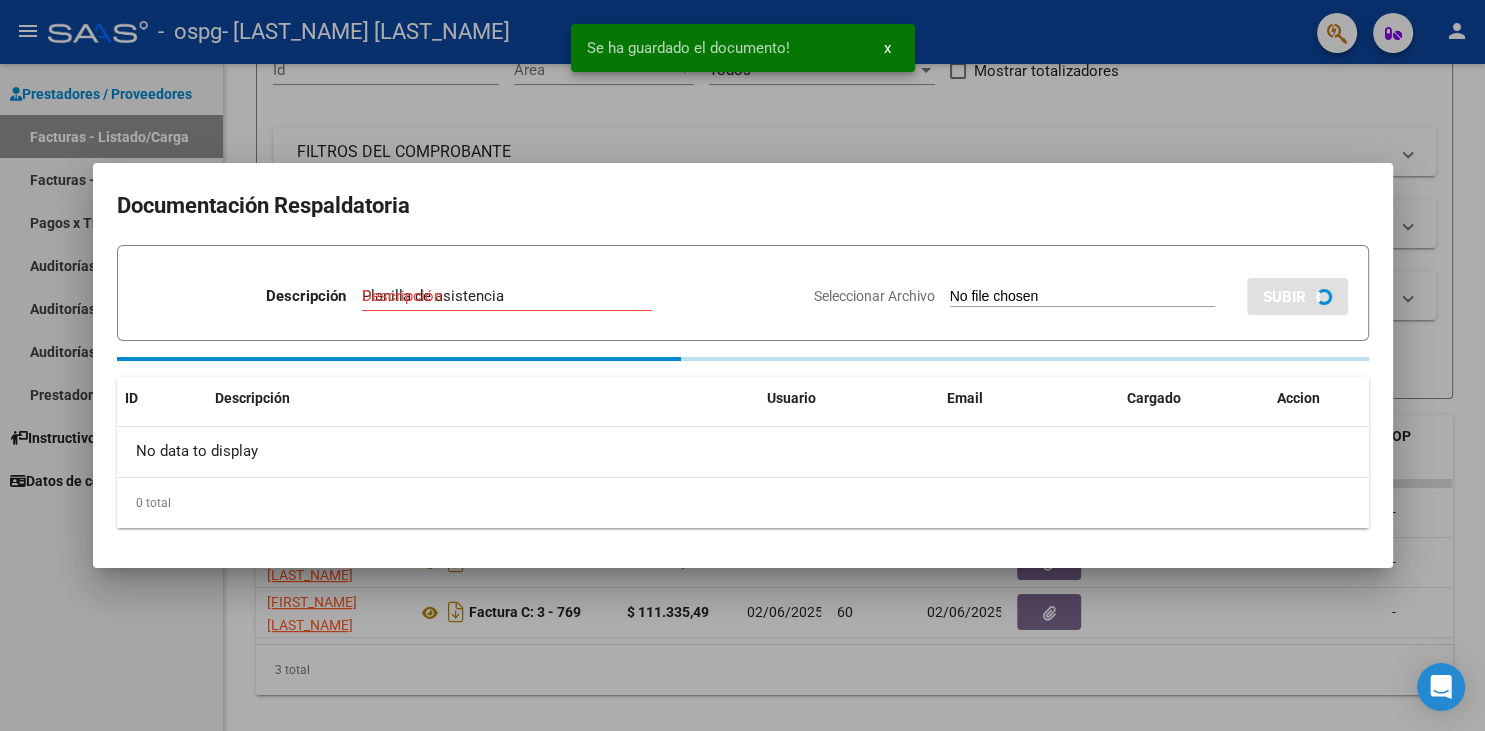 type 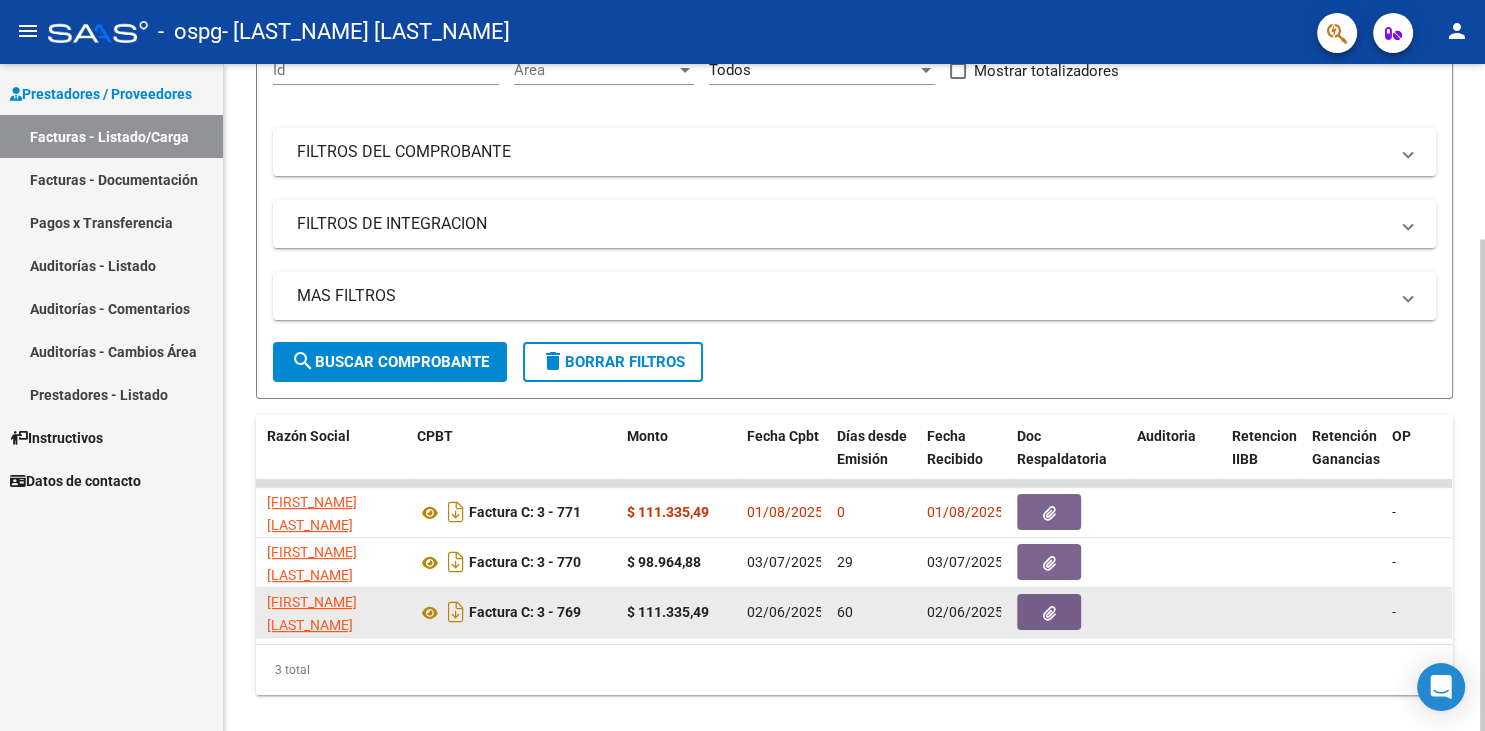 drag, startPoint x: 1250, startPoint y: 628, endPoint x: 1252, endPoint y: 736, distance: 108.01852 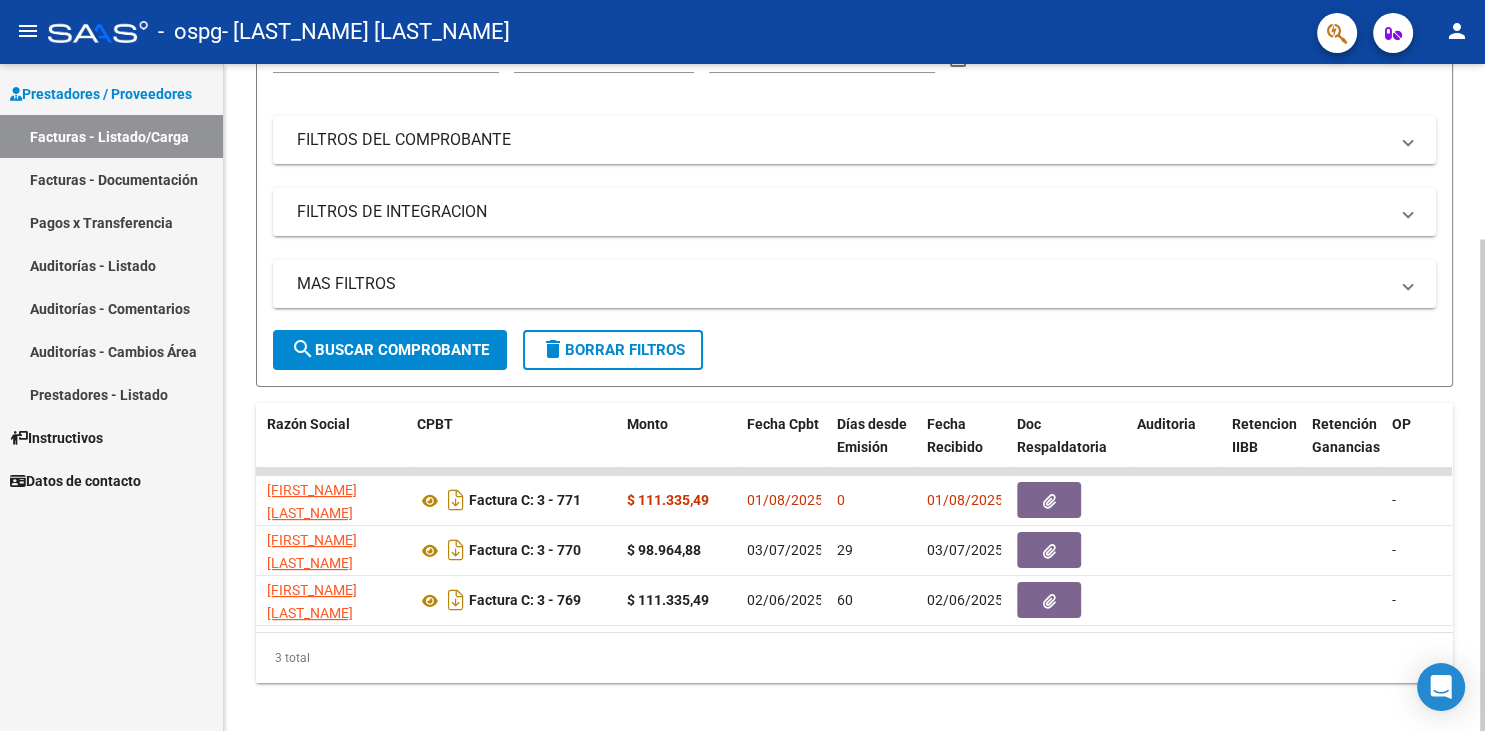 click on "Video tutorial   PRESTADORES -> Listado de CPBTs Emitidos por Prestadores / Proveedores (alt+q)   Cargar Comprobante
cloud_download  CSV  cloud_download  EXCEL  cloud_download  Estandar   Descarga Masiva
Filtros Id Area Area Todos Confirmado   Mostrar totalizadores   FILTROS DEL COMPROBANTE  Comprobante Tipo Comprobante Tipo Start date – End date Fec. Comprobante Desde / Hasta Días Emisión Desde(cant. días) Días Emisión Hasta(cant. días) CUIT / Razón Social Pto. Venta Nro. Comprobante Código SSS CAE Válido CAE Válido Todos Cargado Módulo Hosp. Todos Tiene facturacion Apócrifa Hospital Refes  FILTROS DE INTEGRACION  Período De Prestación Campos del Archivo de Rendición Devuelto x SSS (dr_envio) Todos Rendido x SSS (dr_envio) Tipo de Registro Tipo de Registro Período Presentación Período Presentación Campos del Legajo Asociado (preaprobación) Afiliado Legajo (cuil/nombre) Todos Solo facturas preaprobadas  MAS FILTROS  Todos Con Doc. Respaldatoria Todos Con Trazabilidad Todos – – 0" 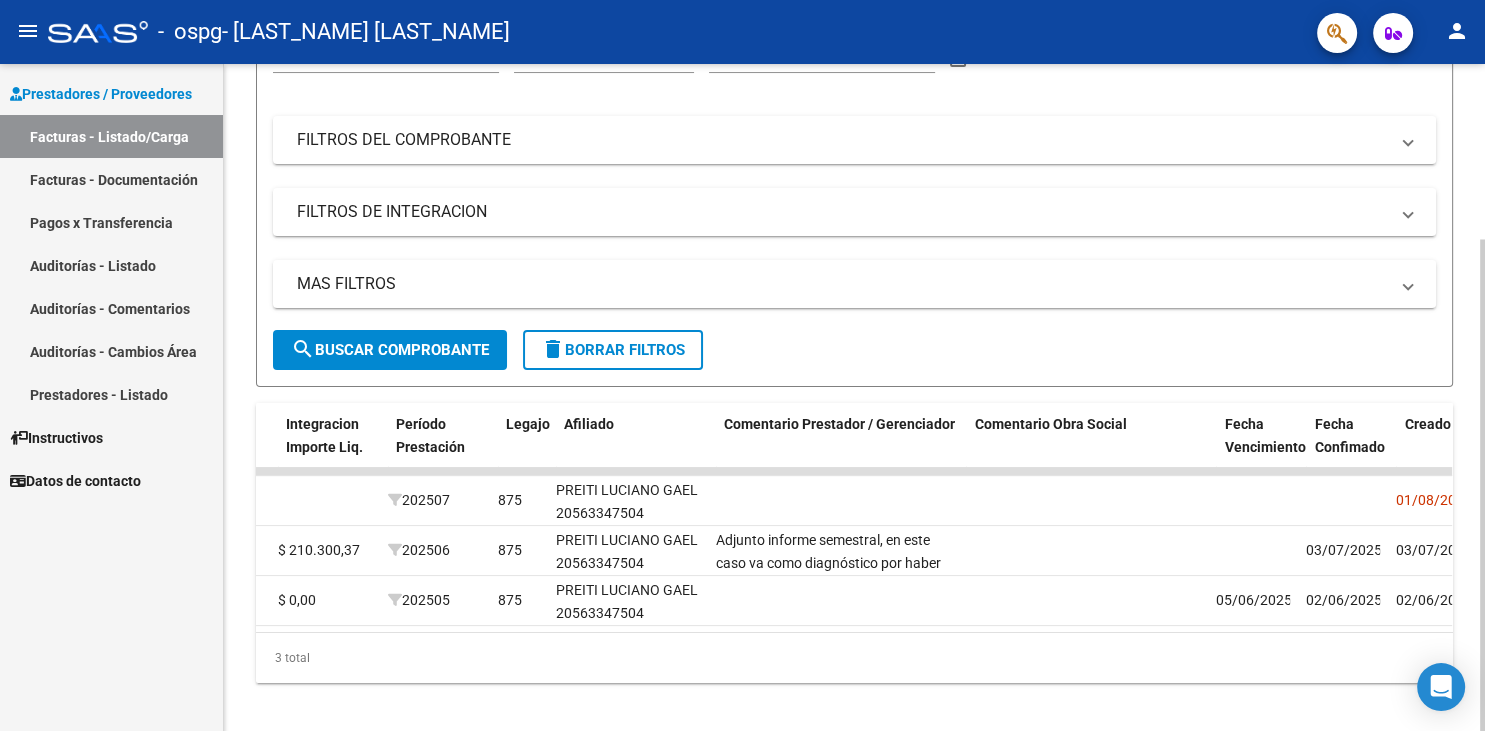 scroll, scrollTop: 0, scrollLeft: 3020, axis: horizontal 